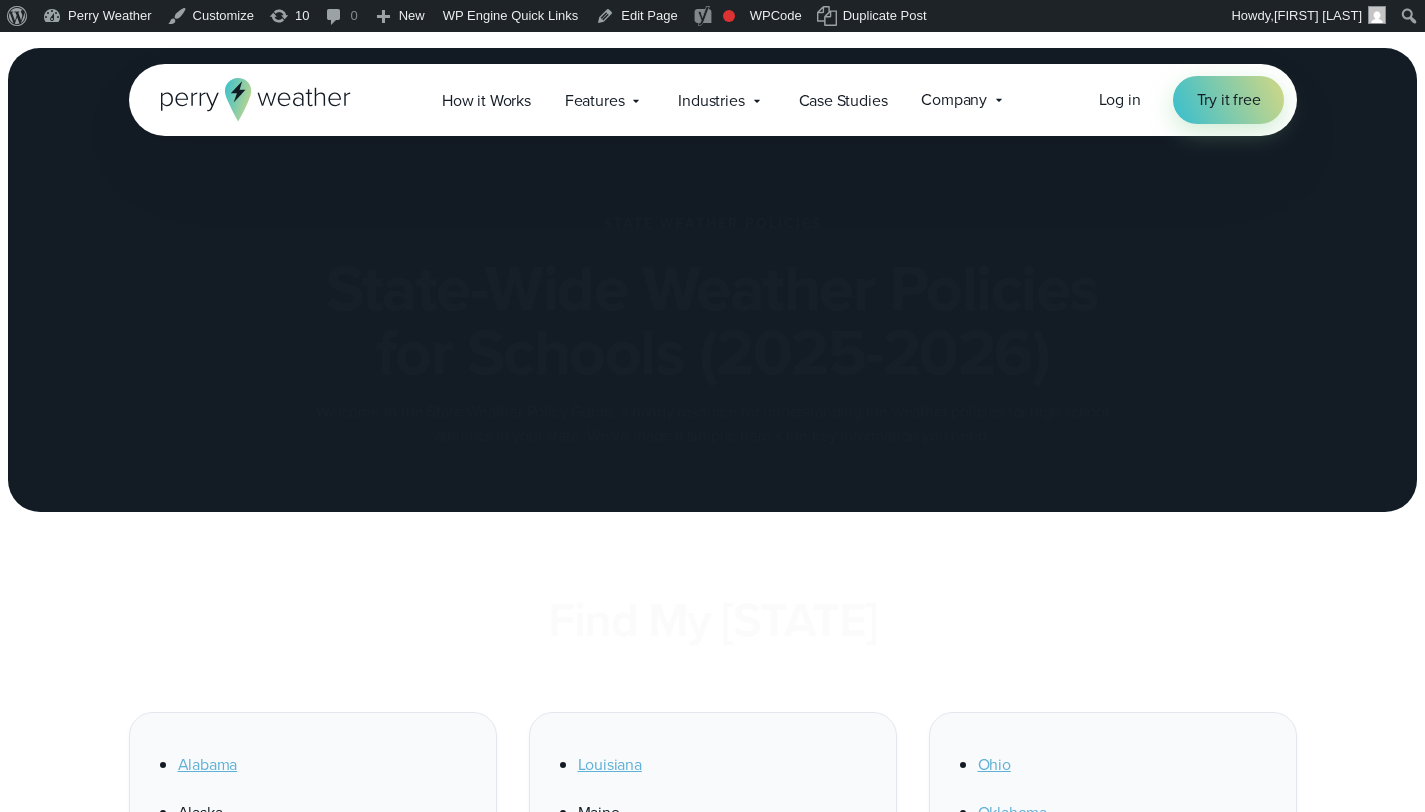 scroll, scrollTop: 816, scrollLeft: 0, axis: vertical 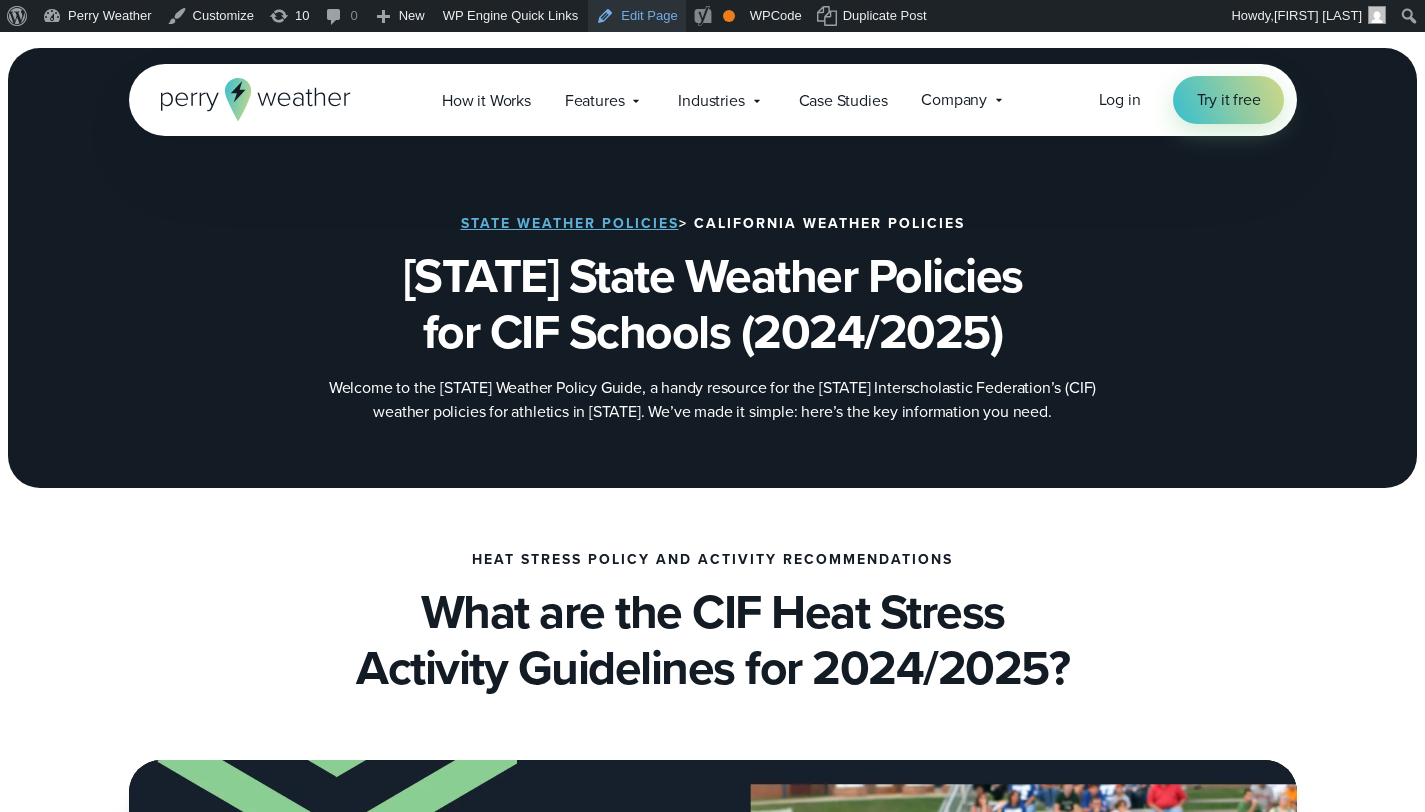 click on "Edit Page" at bounding box center (636, 16) 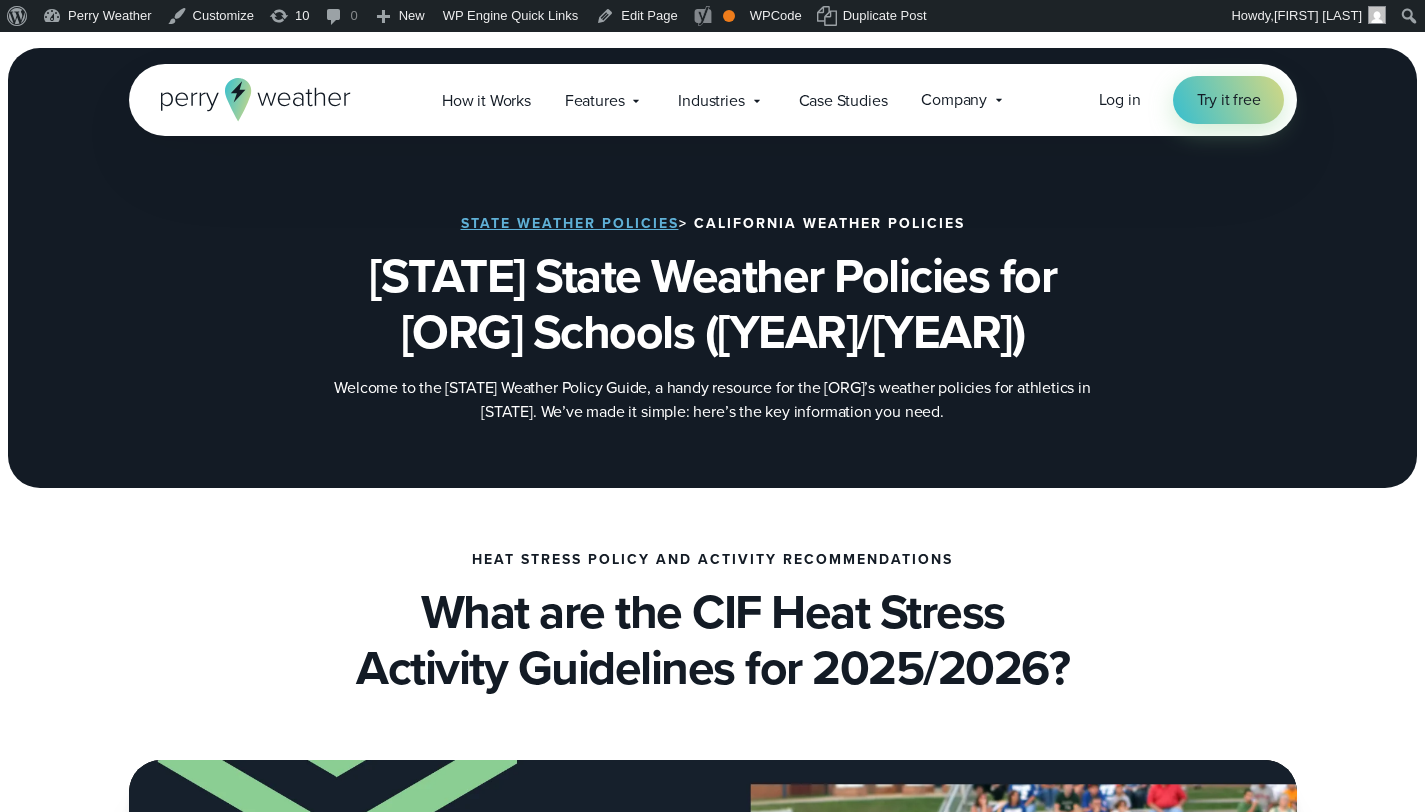 scroll, scrollTop: 0, scrollLeft: 0, axis: both 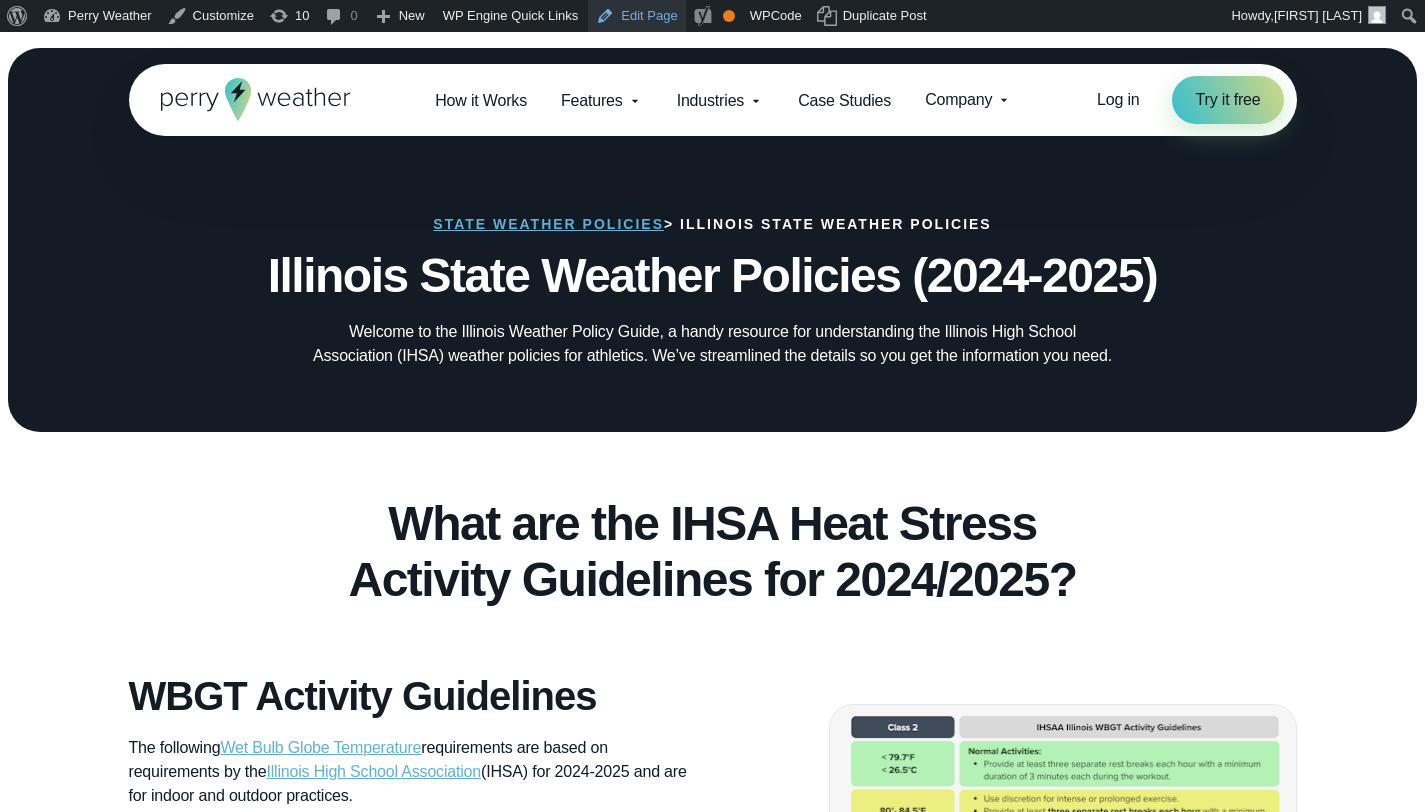 click on "Edit Page" at bounding box center [636, 16] 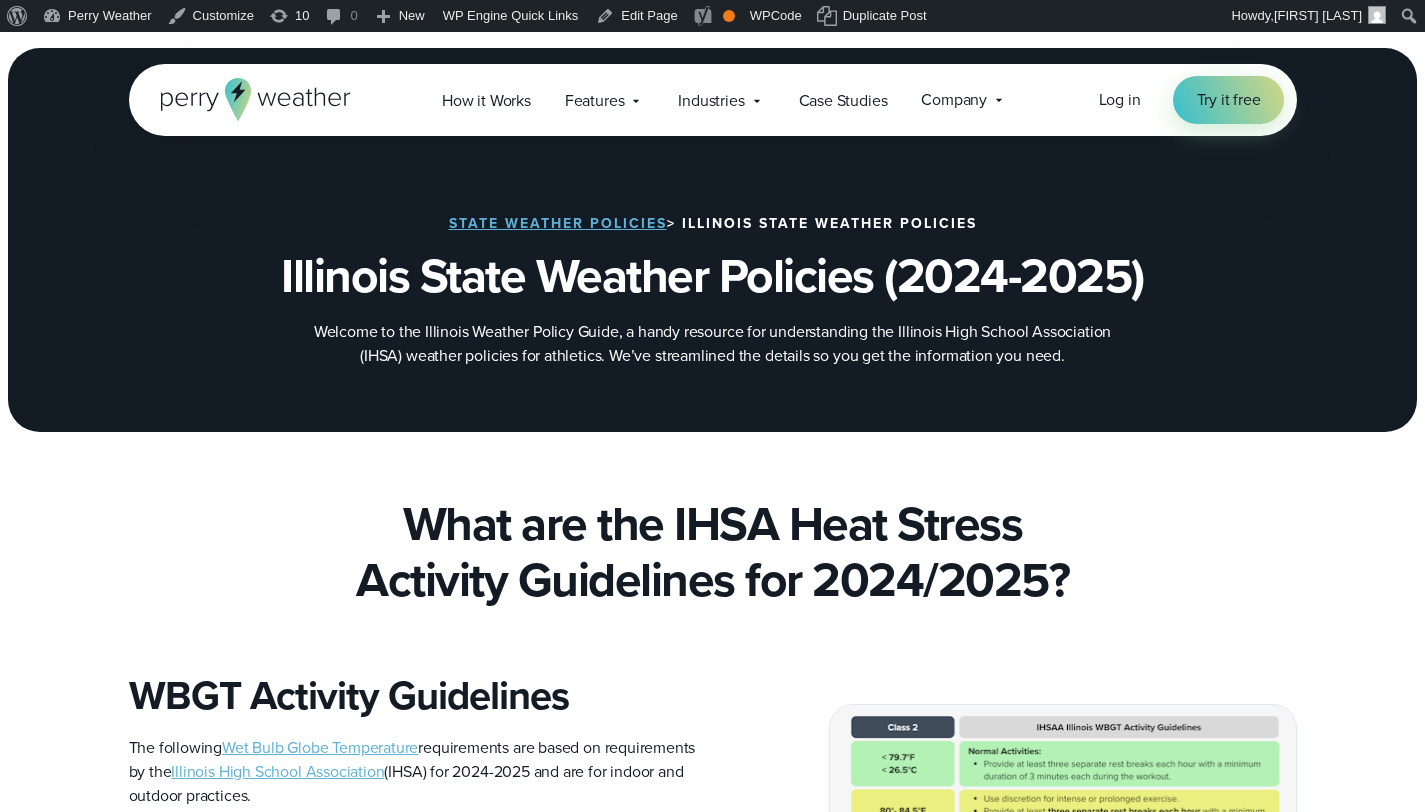 scroll, scrollTop: 0, scrollLeft: 0, axis: both 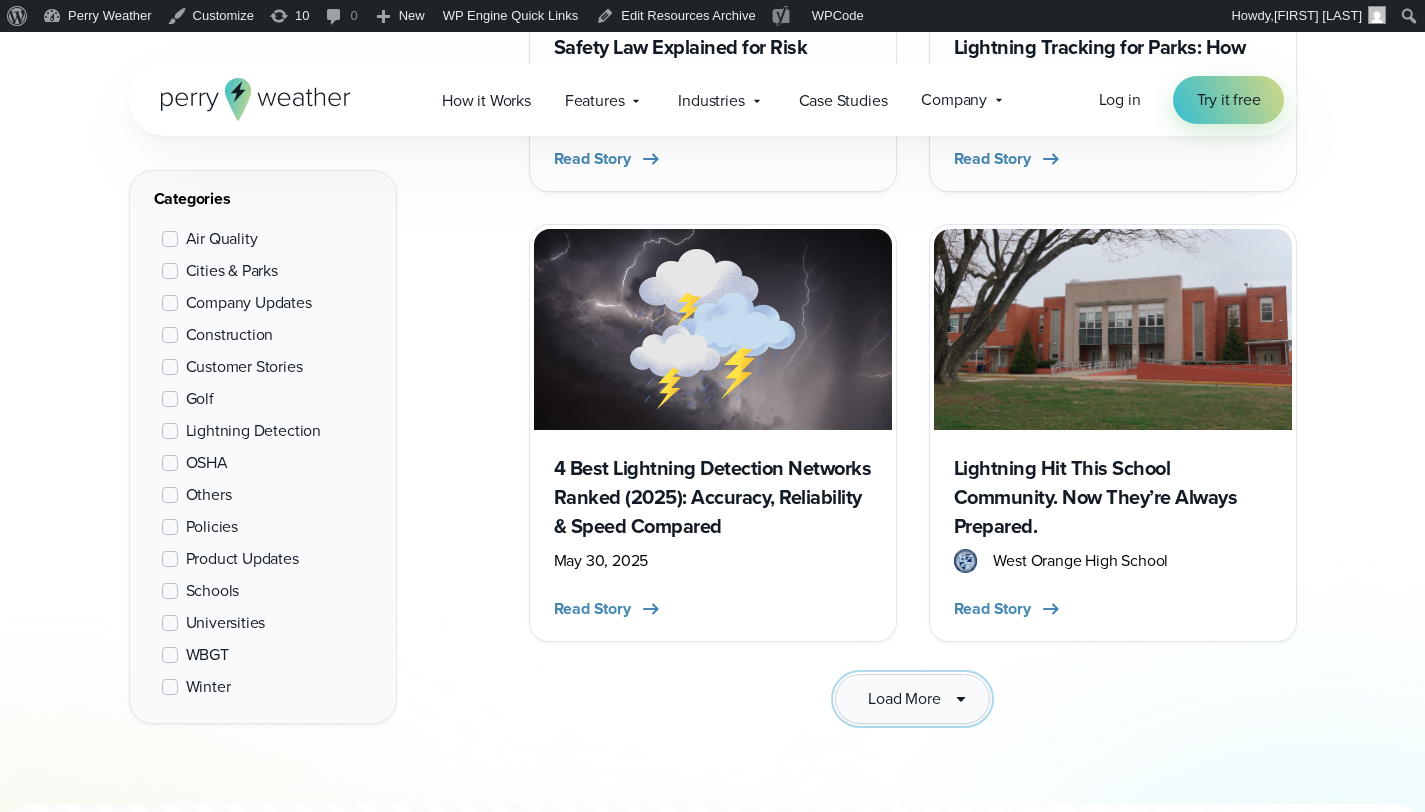 click 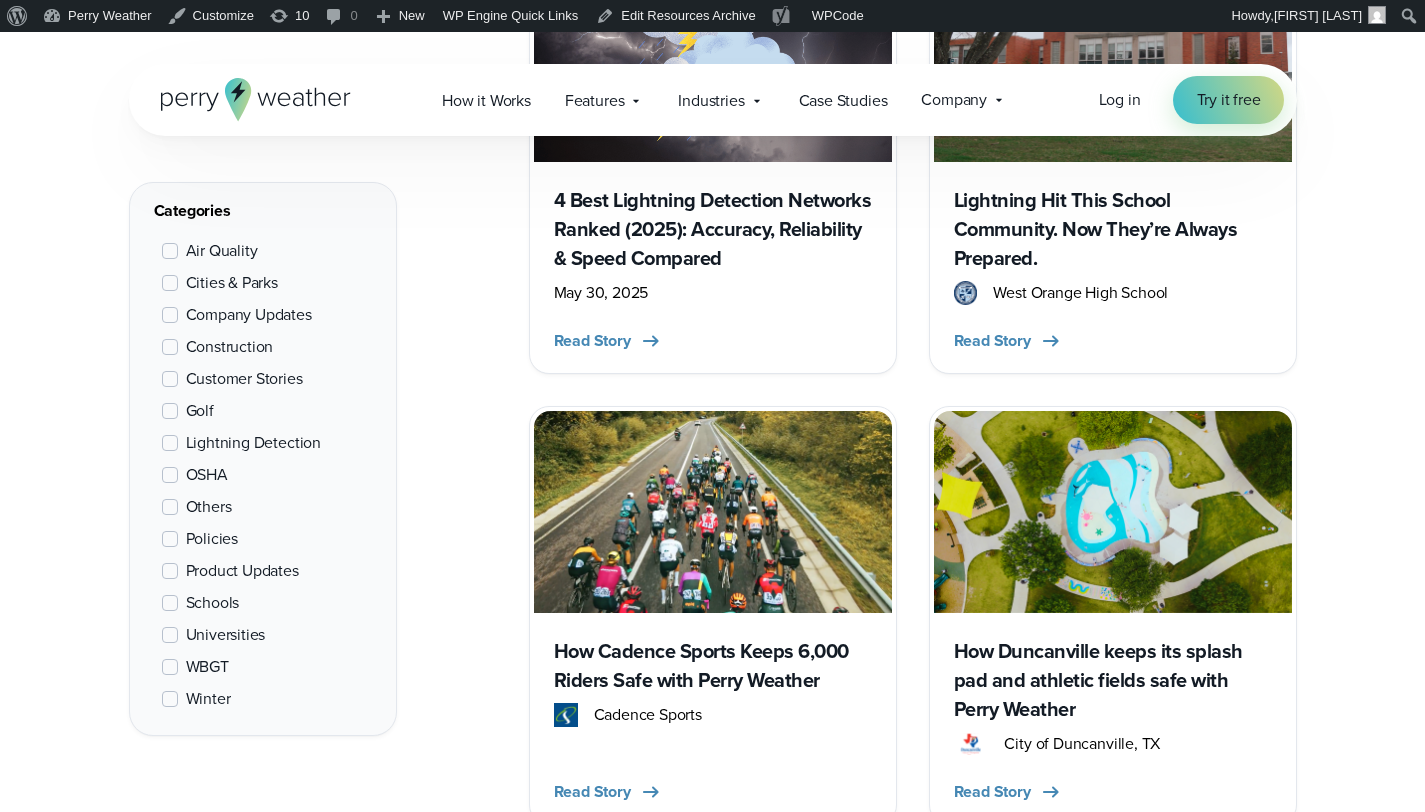 scroll, scrollTop: 3450, scrollLeft: 0, axis: vertical 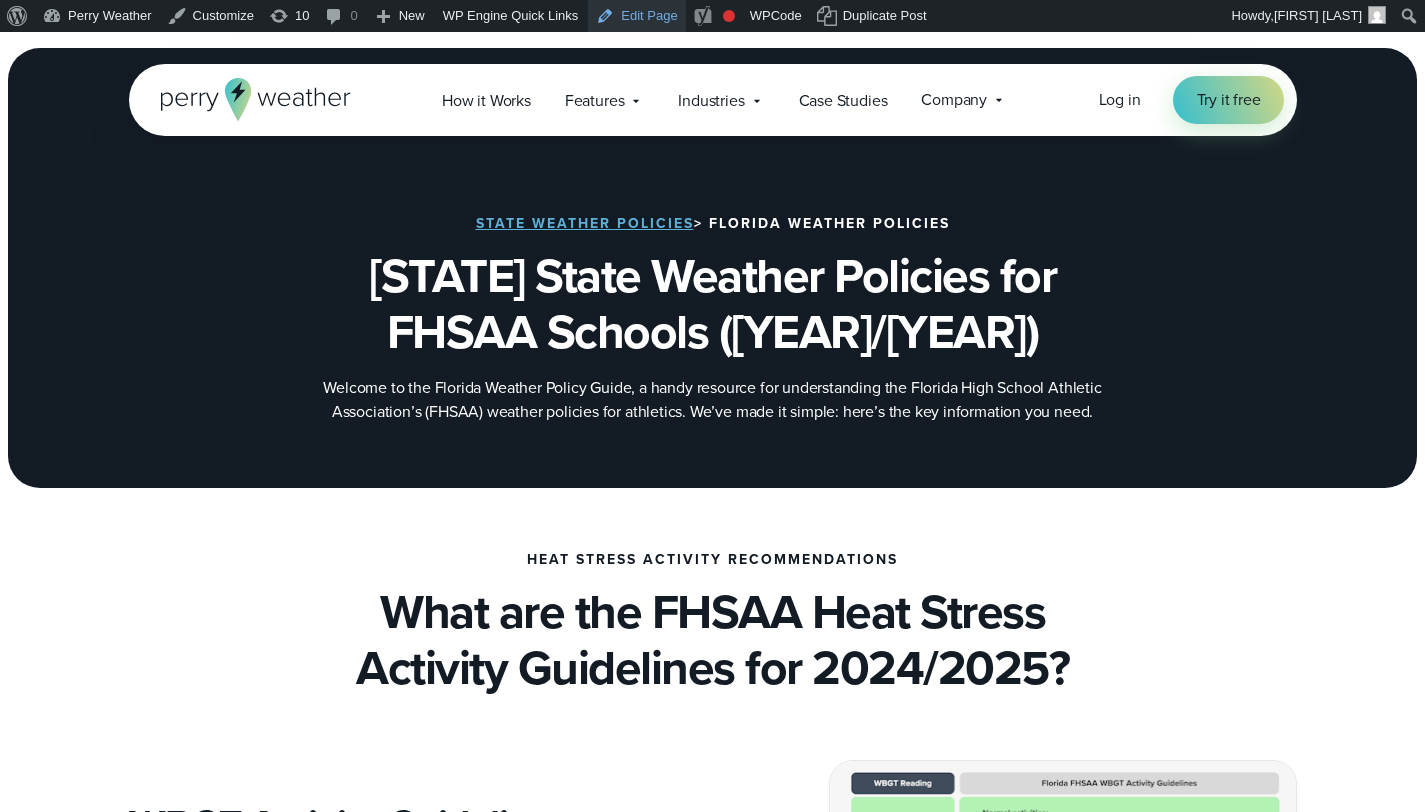 drag, startPoint x: 637, startPoint y: 24, endPoint x: 669, endPoint y: 24, distance: 32 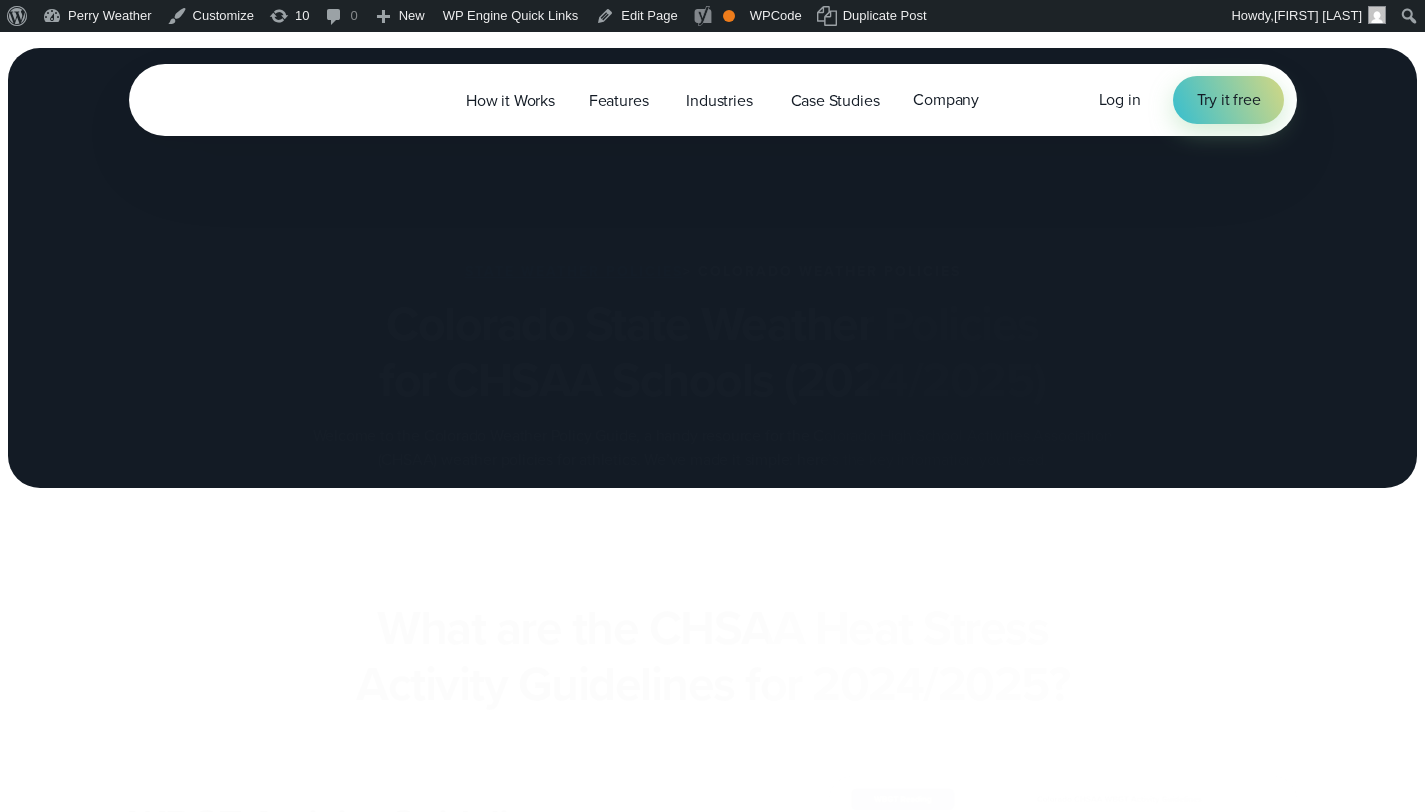 scroll, scrollTop: 0, scrollLeft: 0, axis: both 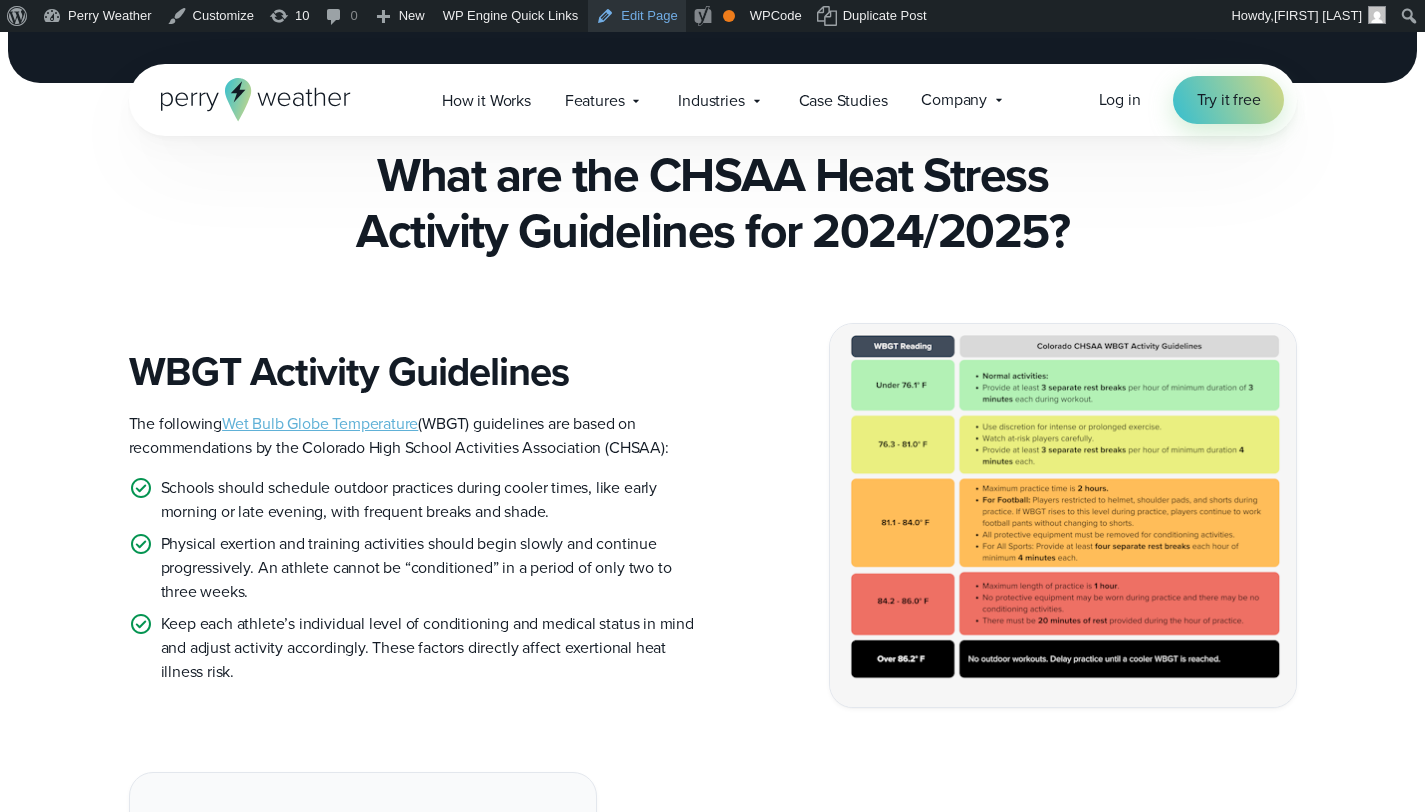 click on "Edit Page" at bounding box center (636, 16) 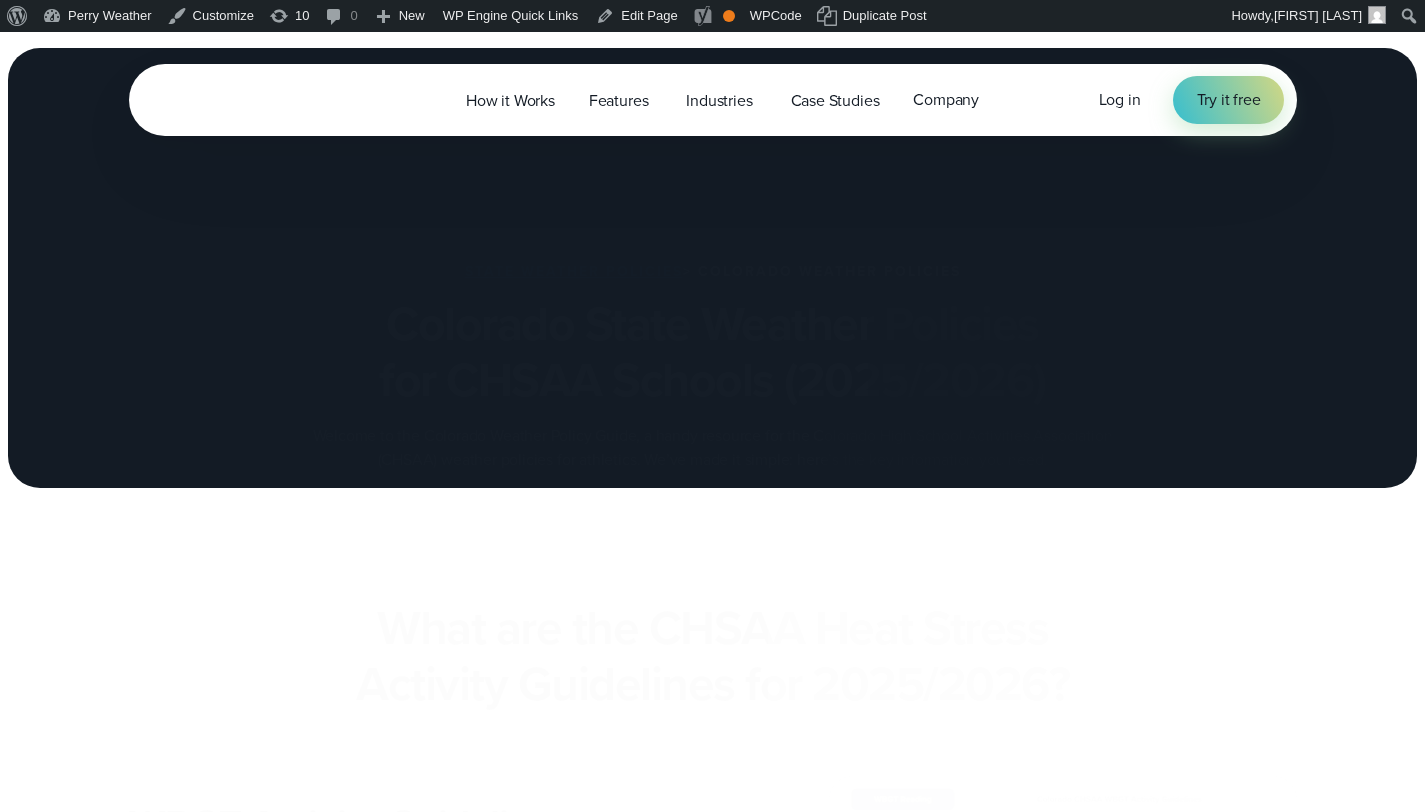 scroll, scrollTop: 0, scrollLeft: 0, axis: both 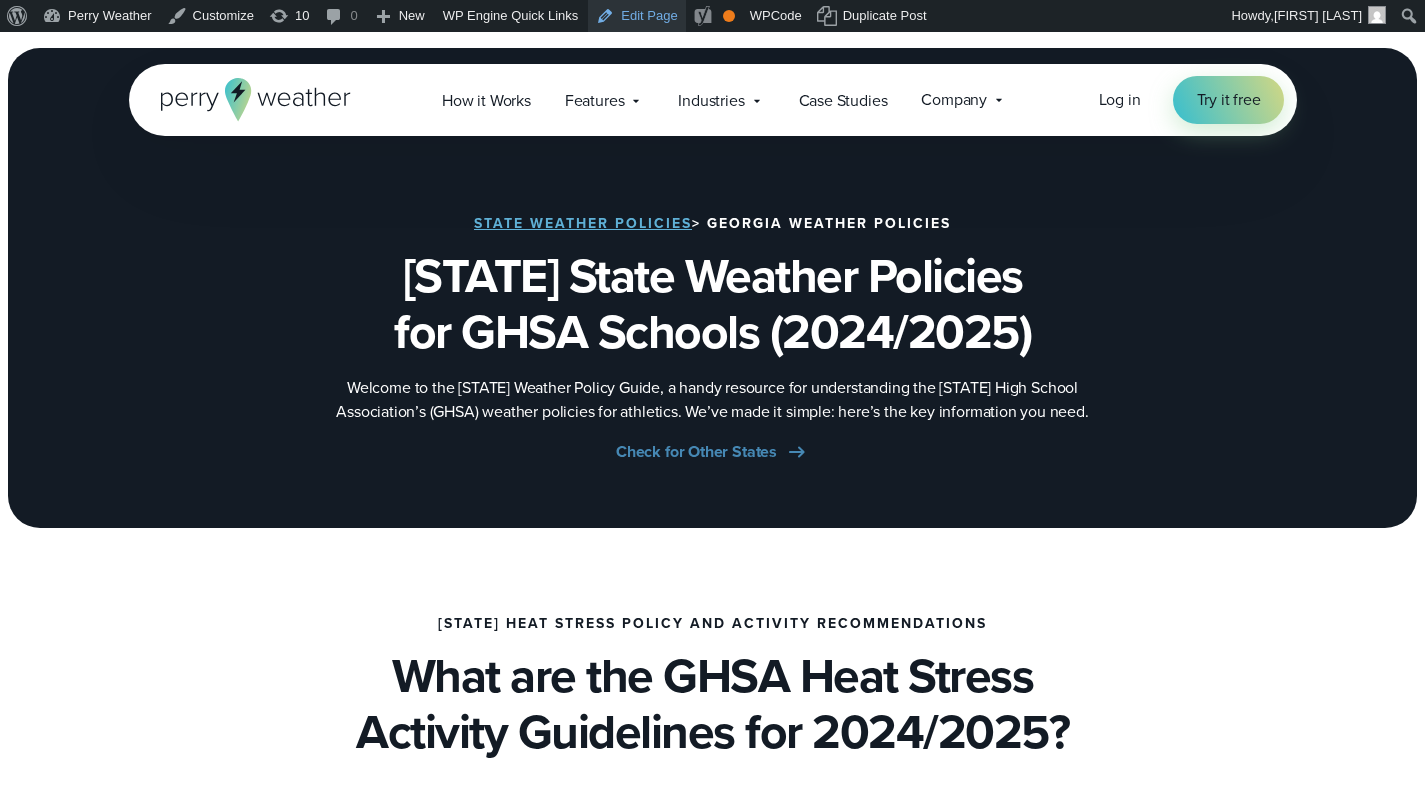click on "Edit Page" at bounding box center (636, 16) 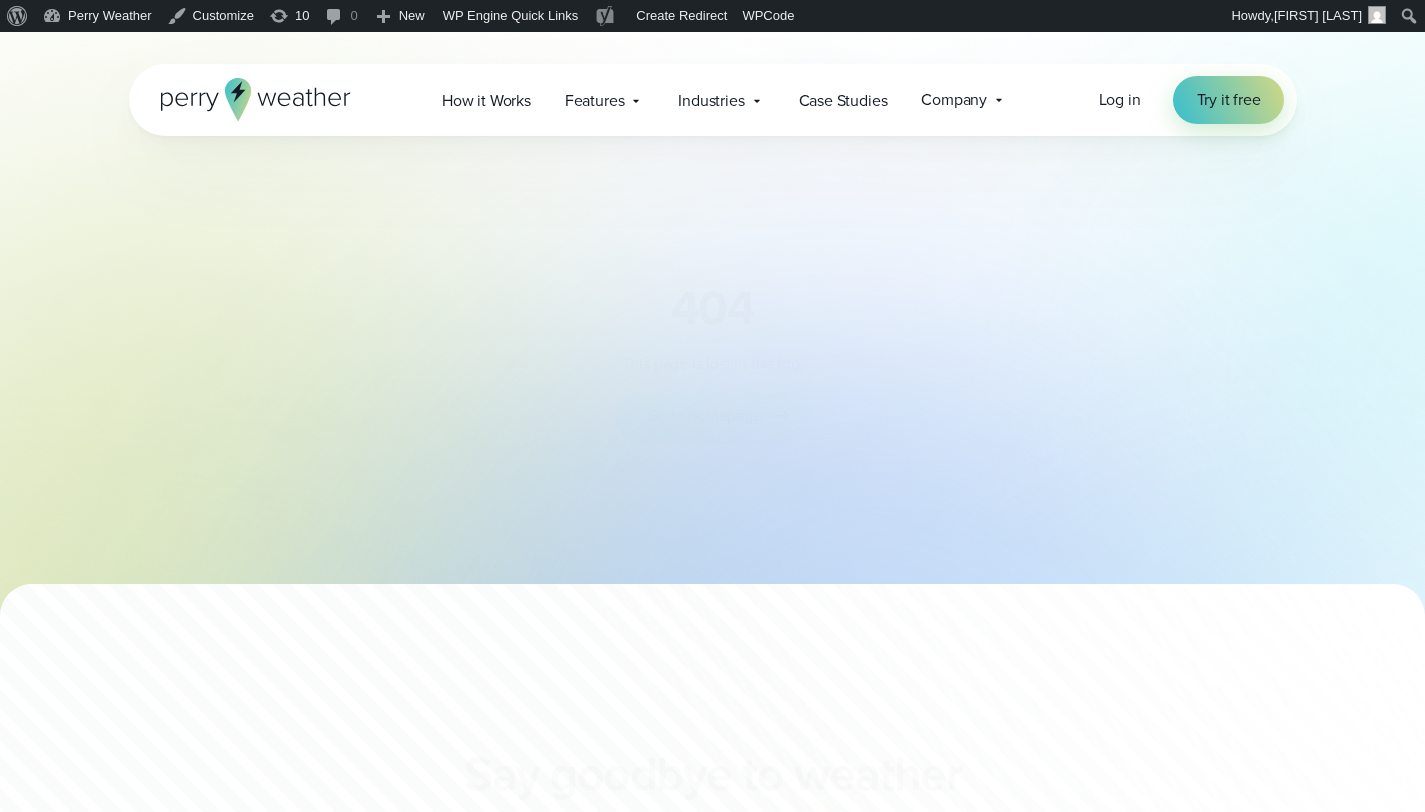 scroll, scrollTop: 0, scrollLeft: 0, axis: both 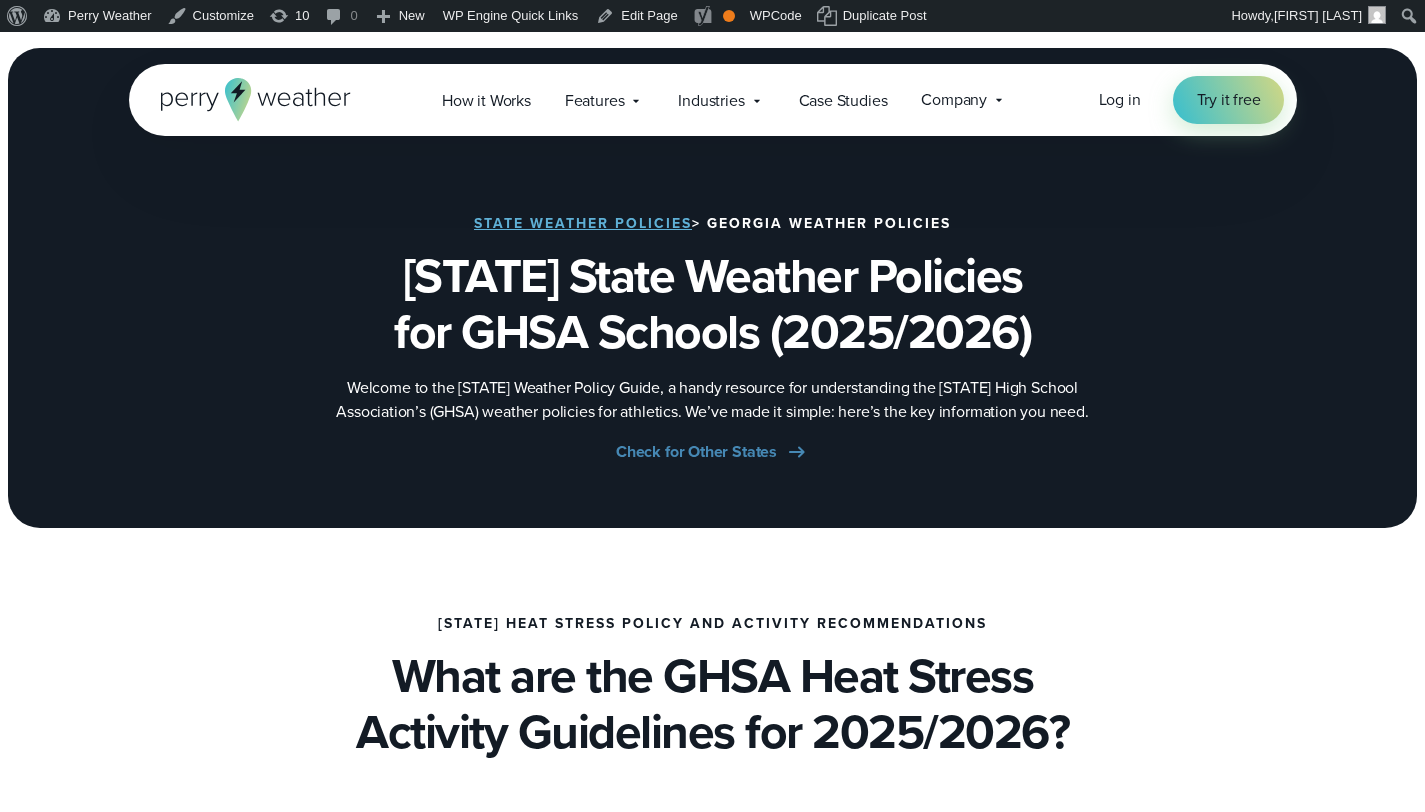 click on "State Weather Policies  > Georgia Weather Policies
Georgia State Weather Policies for GHSA Schools (2025/2026)
Welcome to the Georgia Weather Policy Guide, a handy resource for understanding the Georgia High School Association’s (GHSA) weather policies for athletics. We’ve made it simple: here’s the key information you need.
Check for Other States" at bounding box center [713, 340] 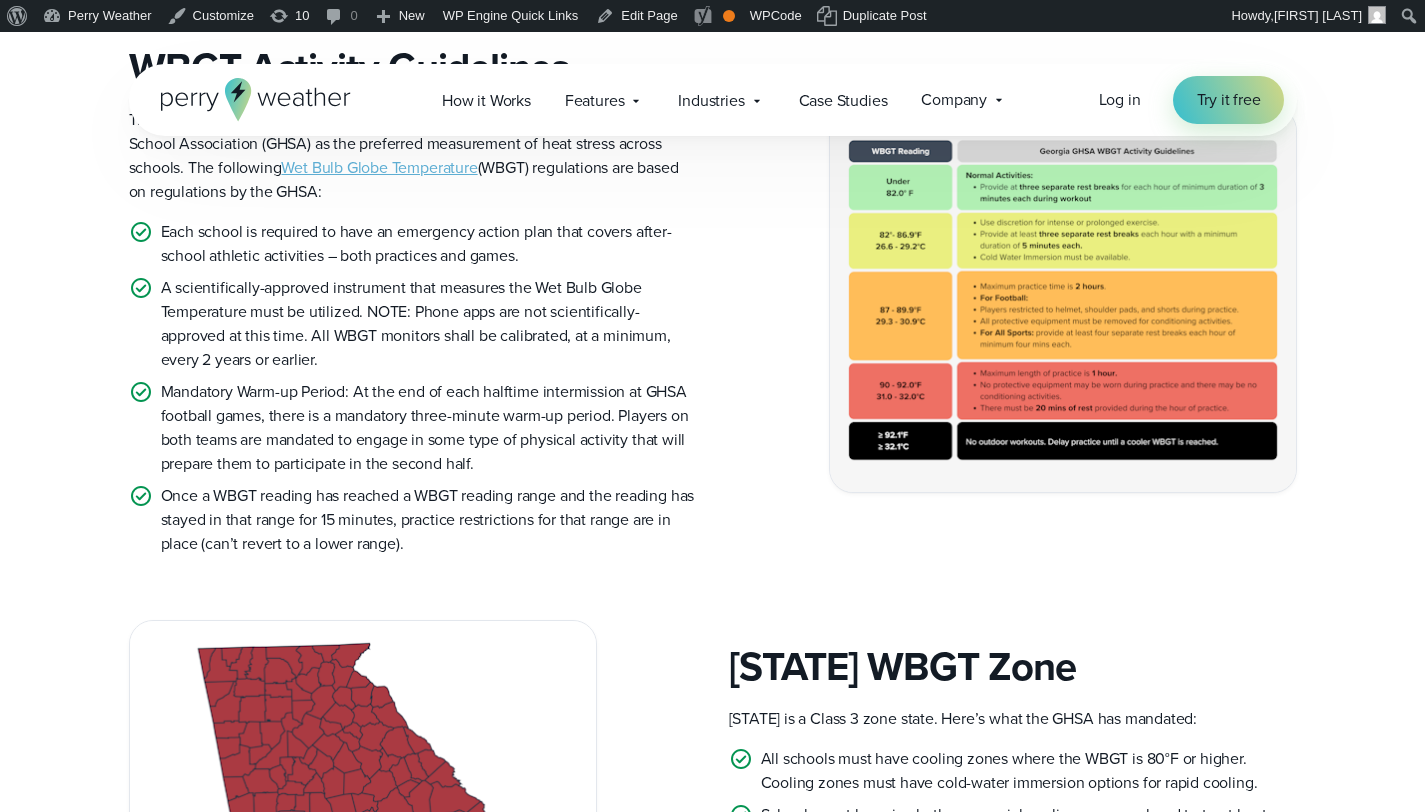 scroll, scrollTop: 7460, scrollLeft: 0, axis: vertical 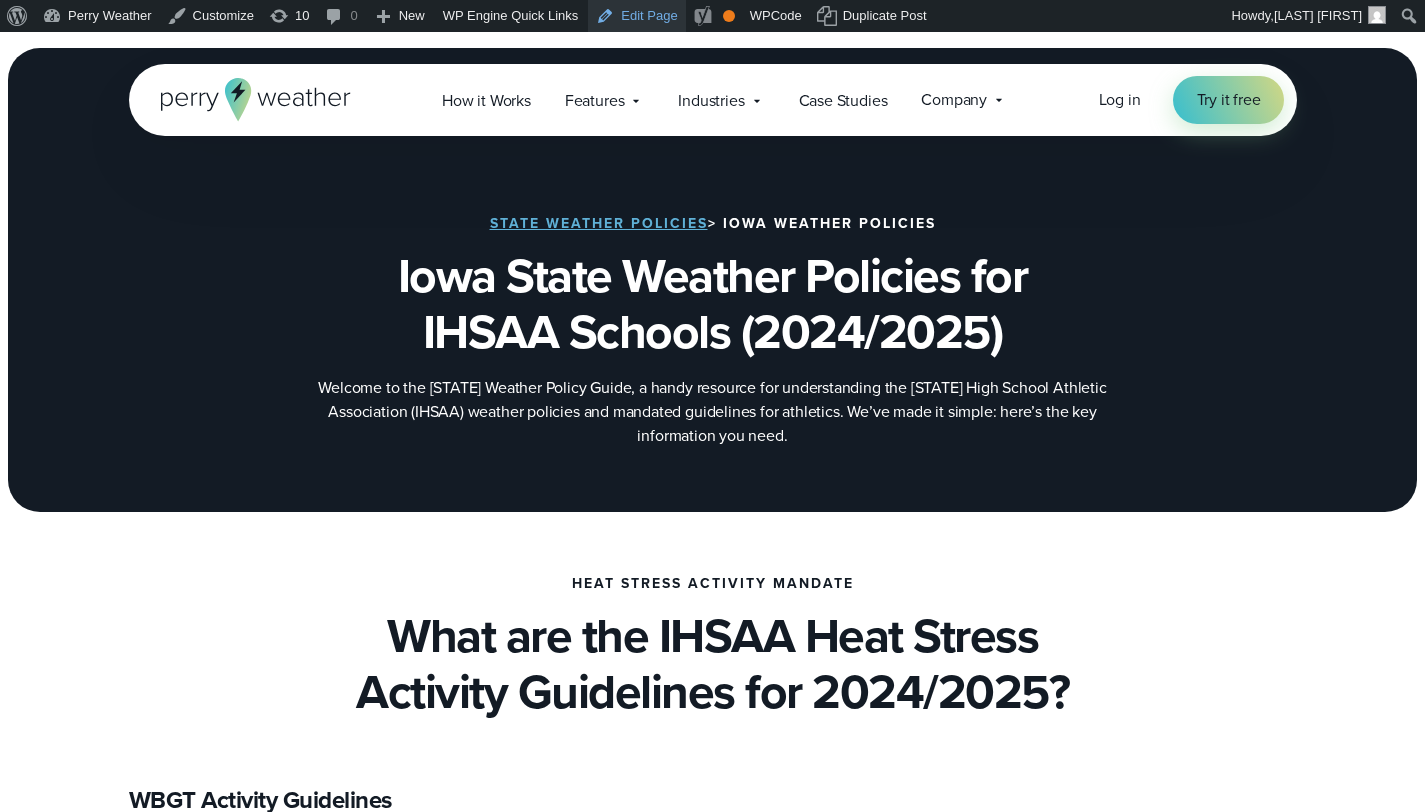 click on "Edit Page" at bounding box center [636, 16] 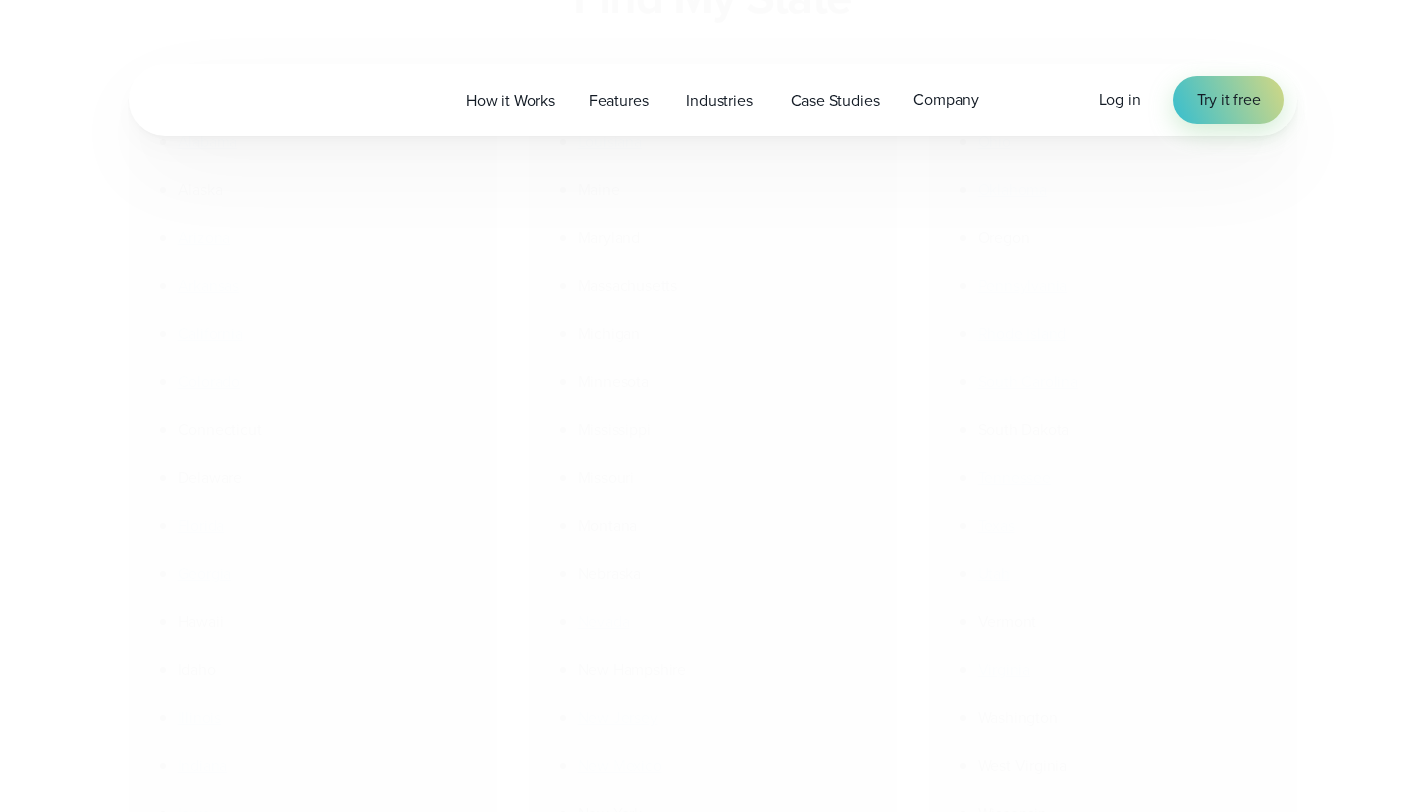 scroll, scrollTop: 0, scrollLeft: 0, axis: both 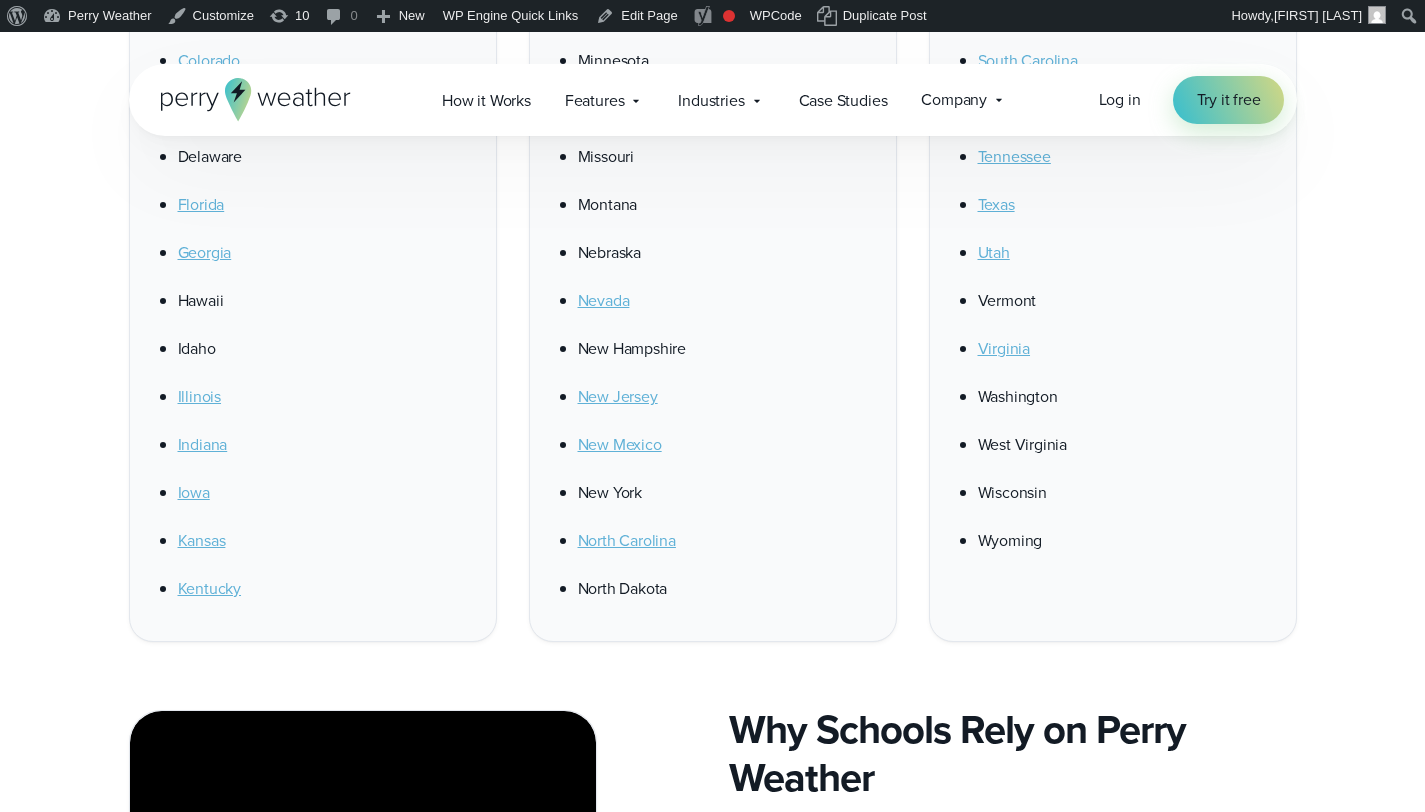 click on "Texas" at bounding box center (996, 204) 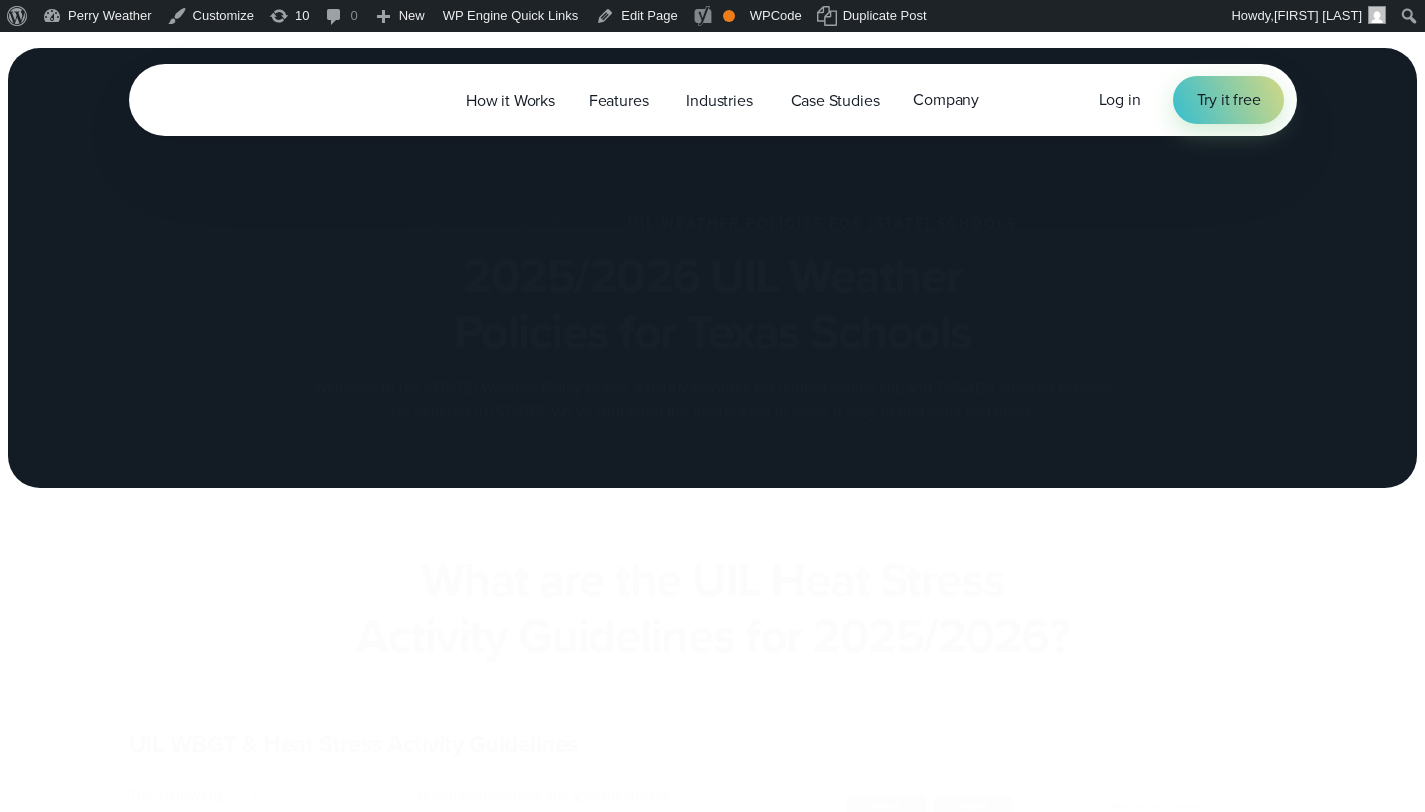 scroll, scrollTop: 0, scrollLeft: 0, axis: both 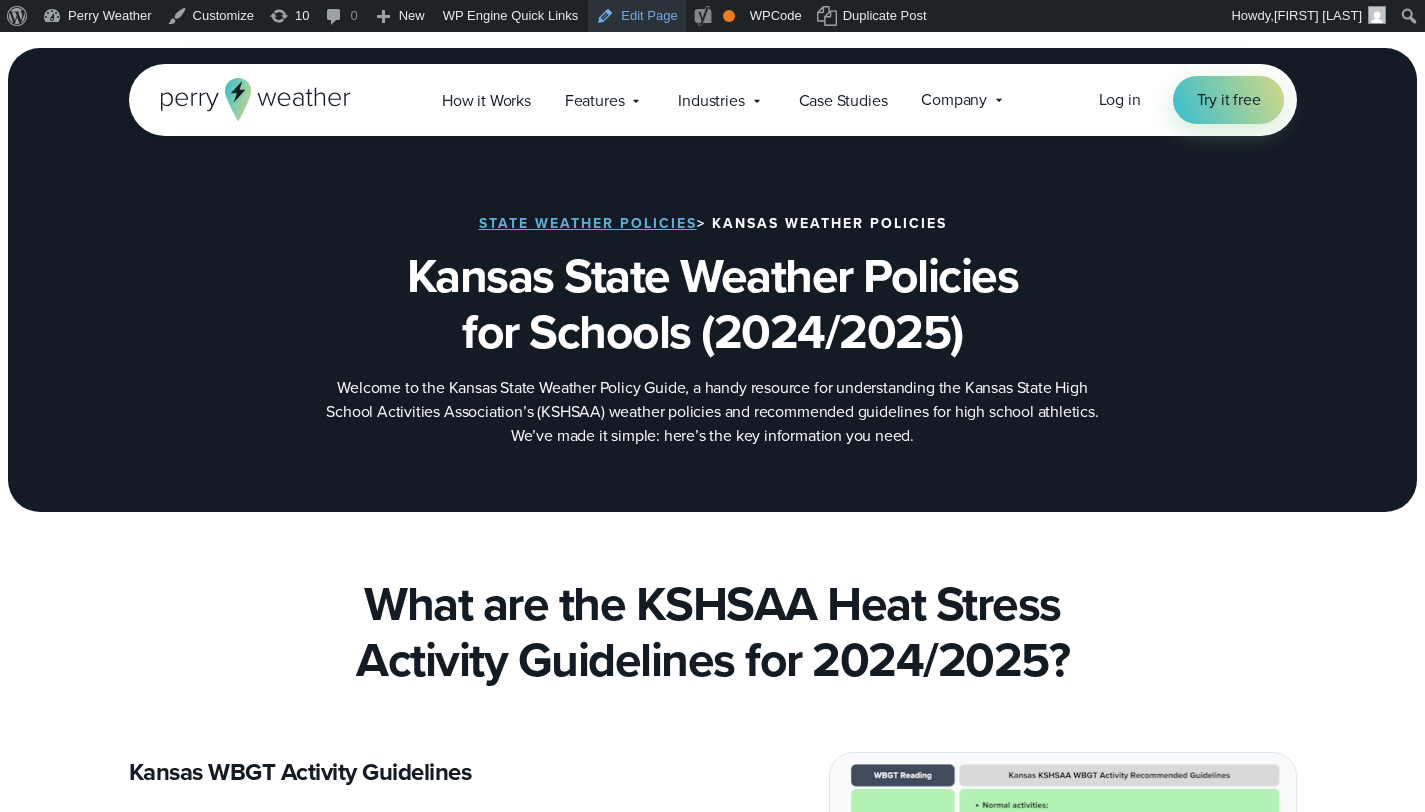 click on "Edit Page" at bounding box center [636, 16] 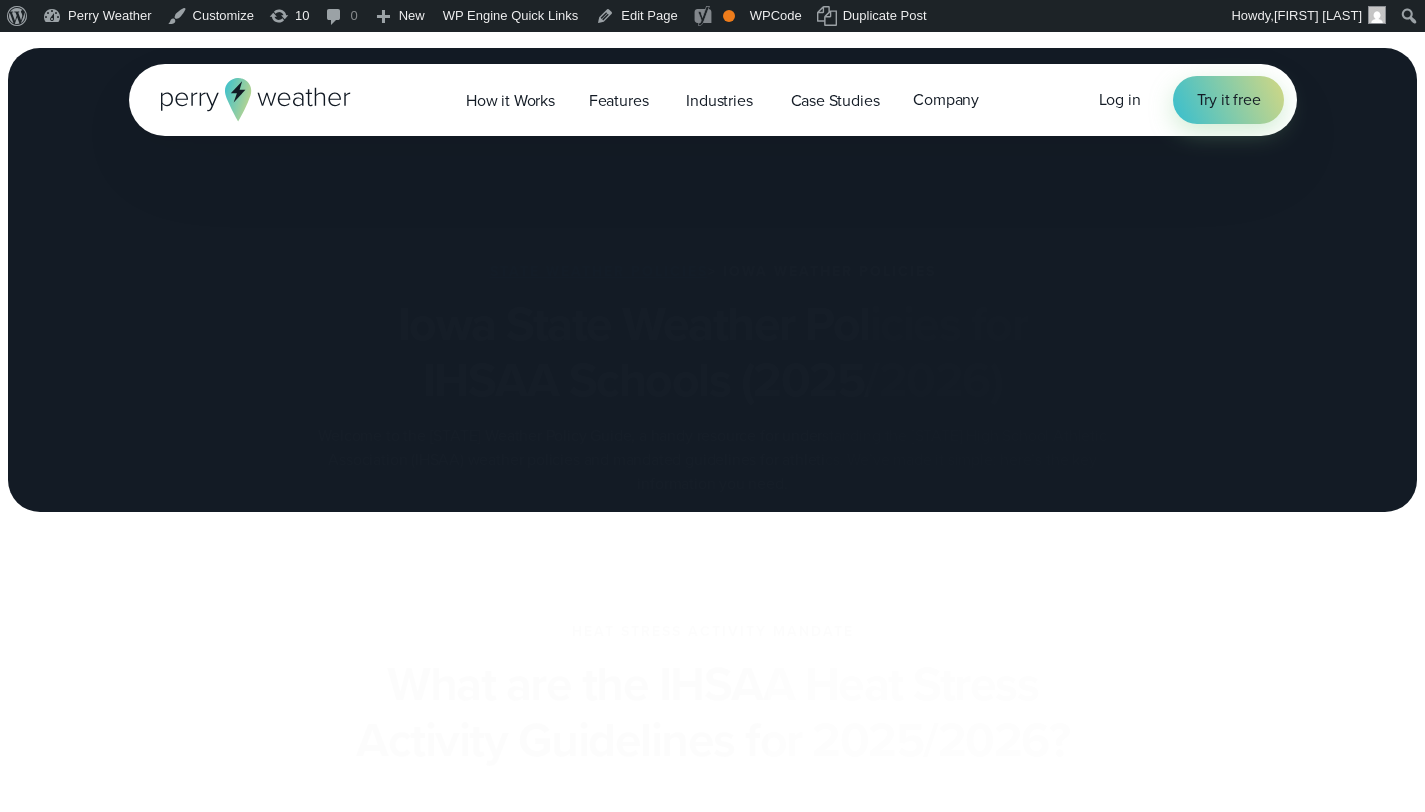 scroll, scrollTop: 0, scrollLeft: 0, axis: both 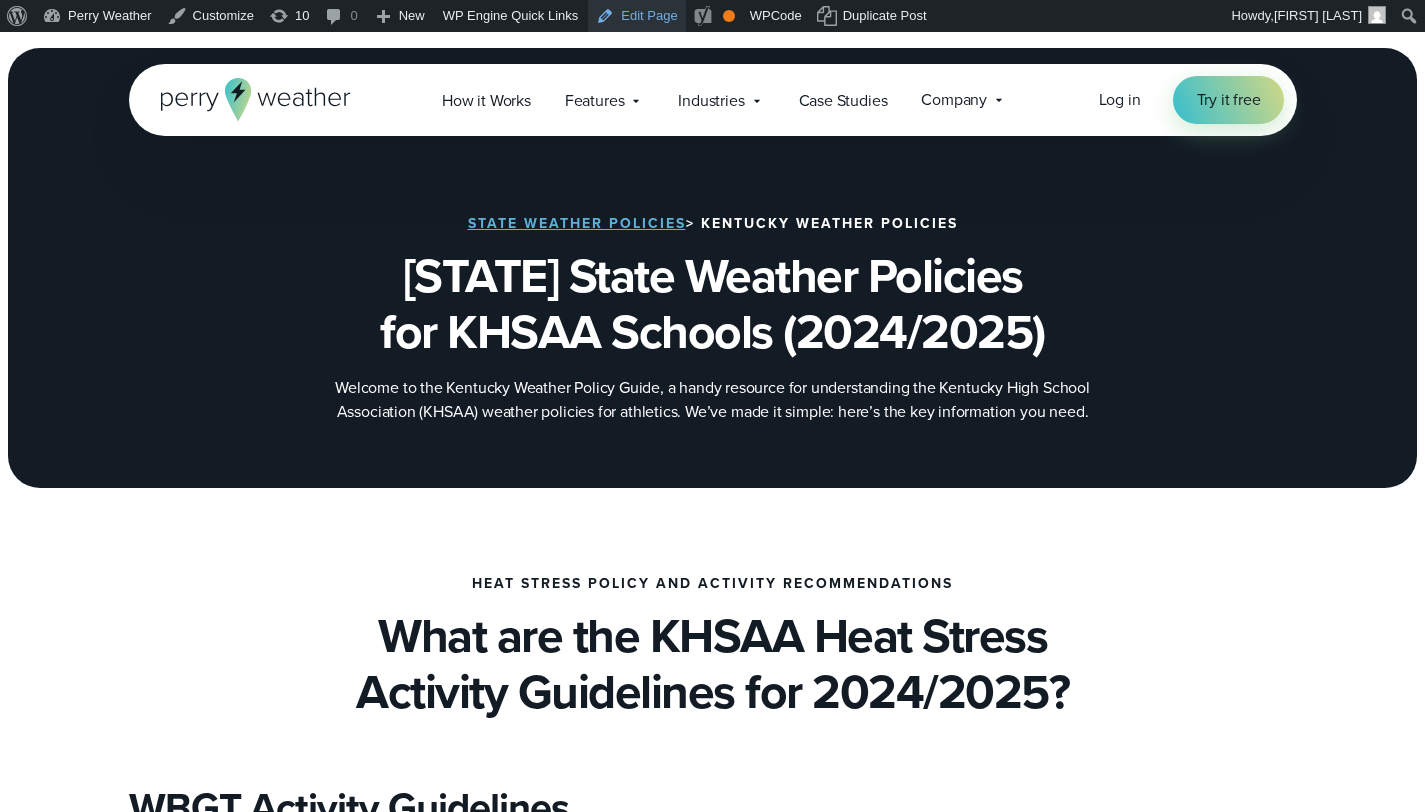 click on "Edit Page" at bounding box center [636, 16] 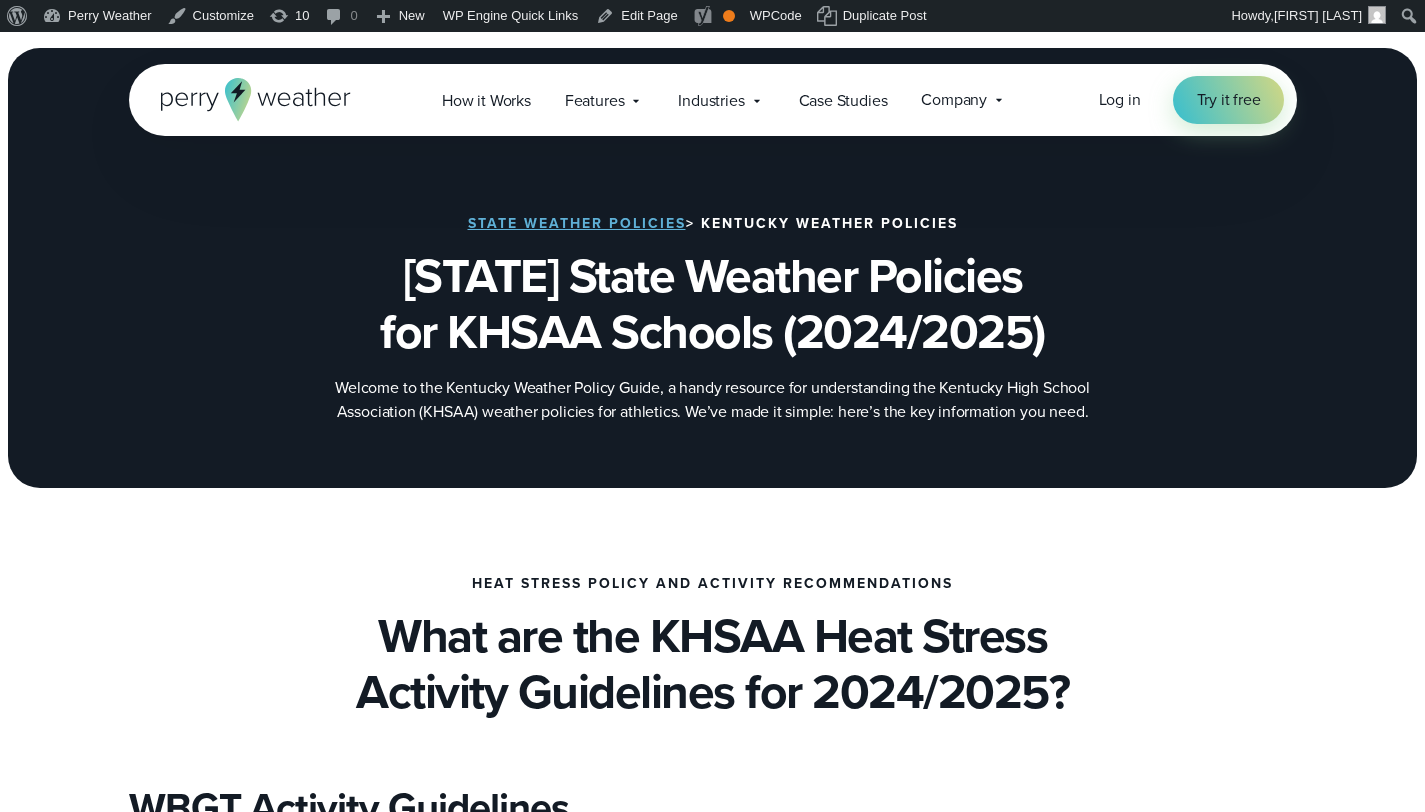 scroll, scrollTop: 0, scrollLeft: 0, axis: both 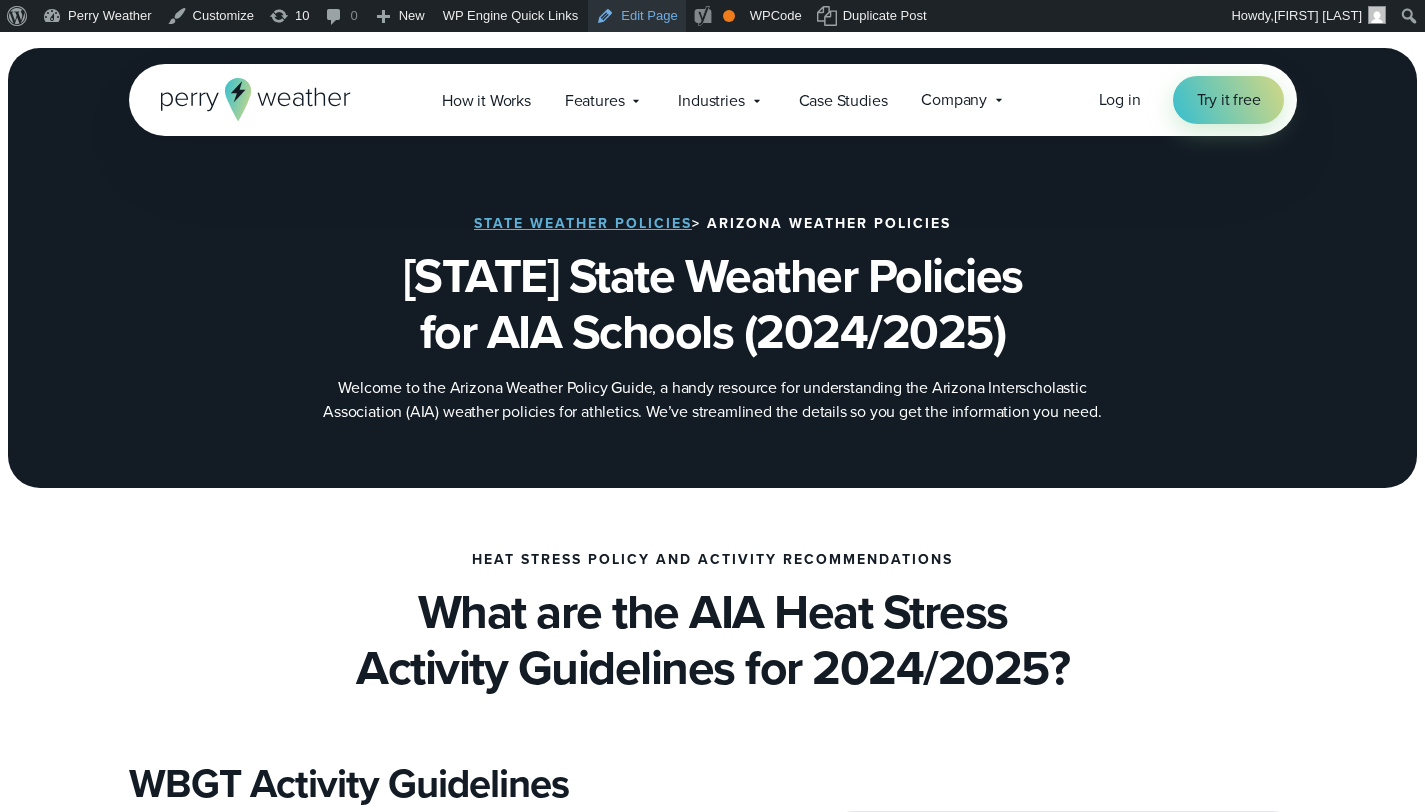 click on "Edit Page" at bounding box center (636, 16) 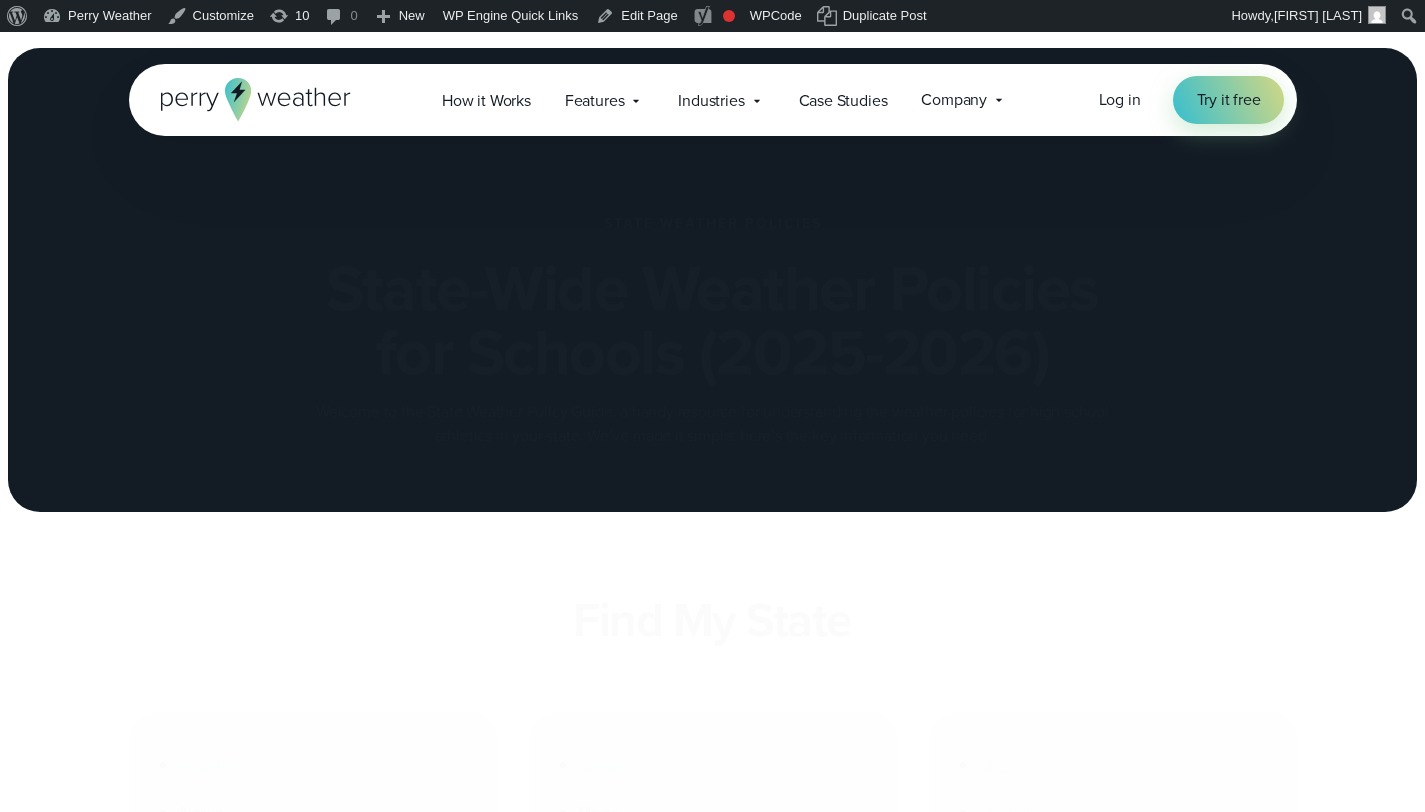 scroll, scrollTop: 632, scrollLeft: 0, axis: vertical 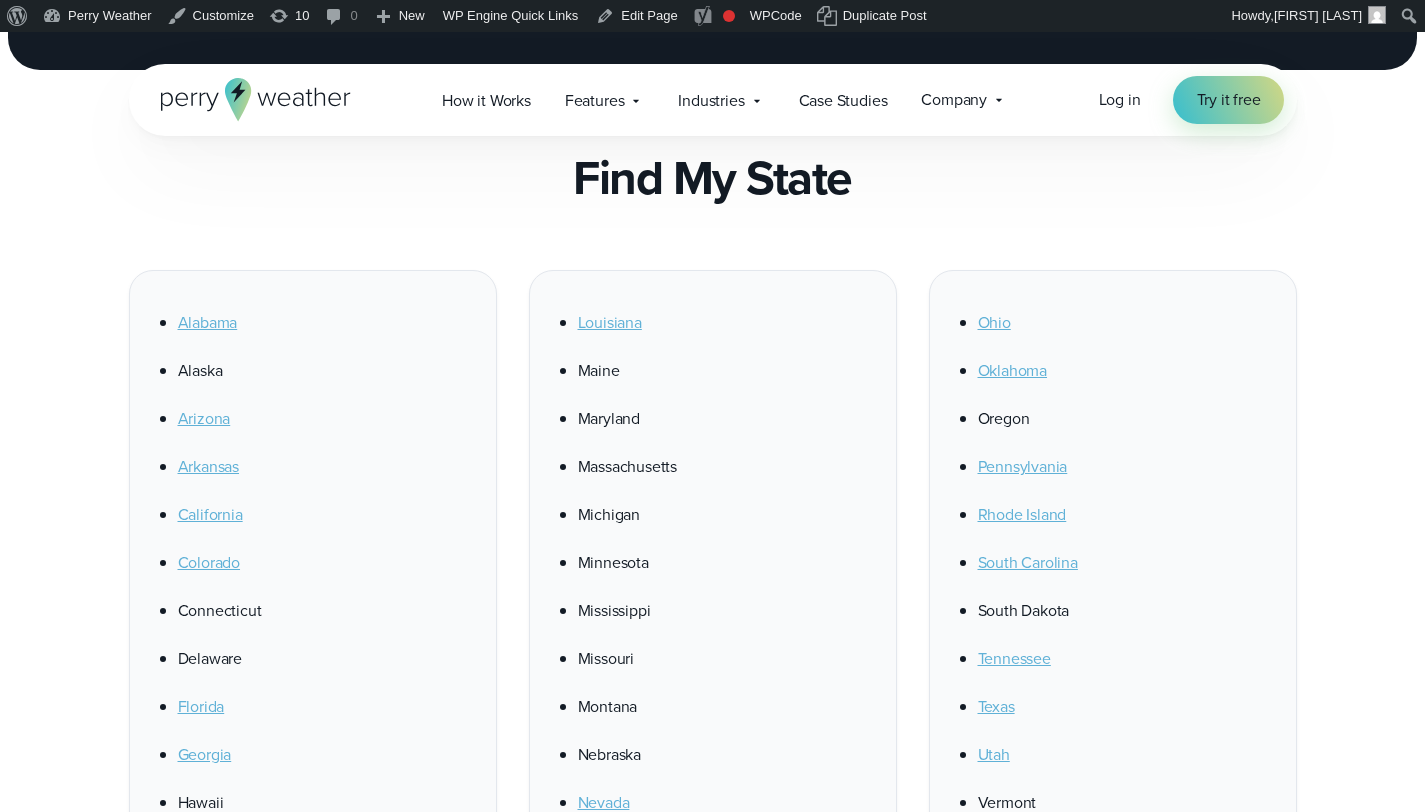 click on "South Carolina" at bounding box center (1028, 562) 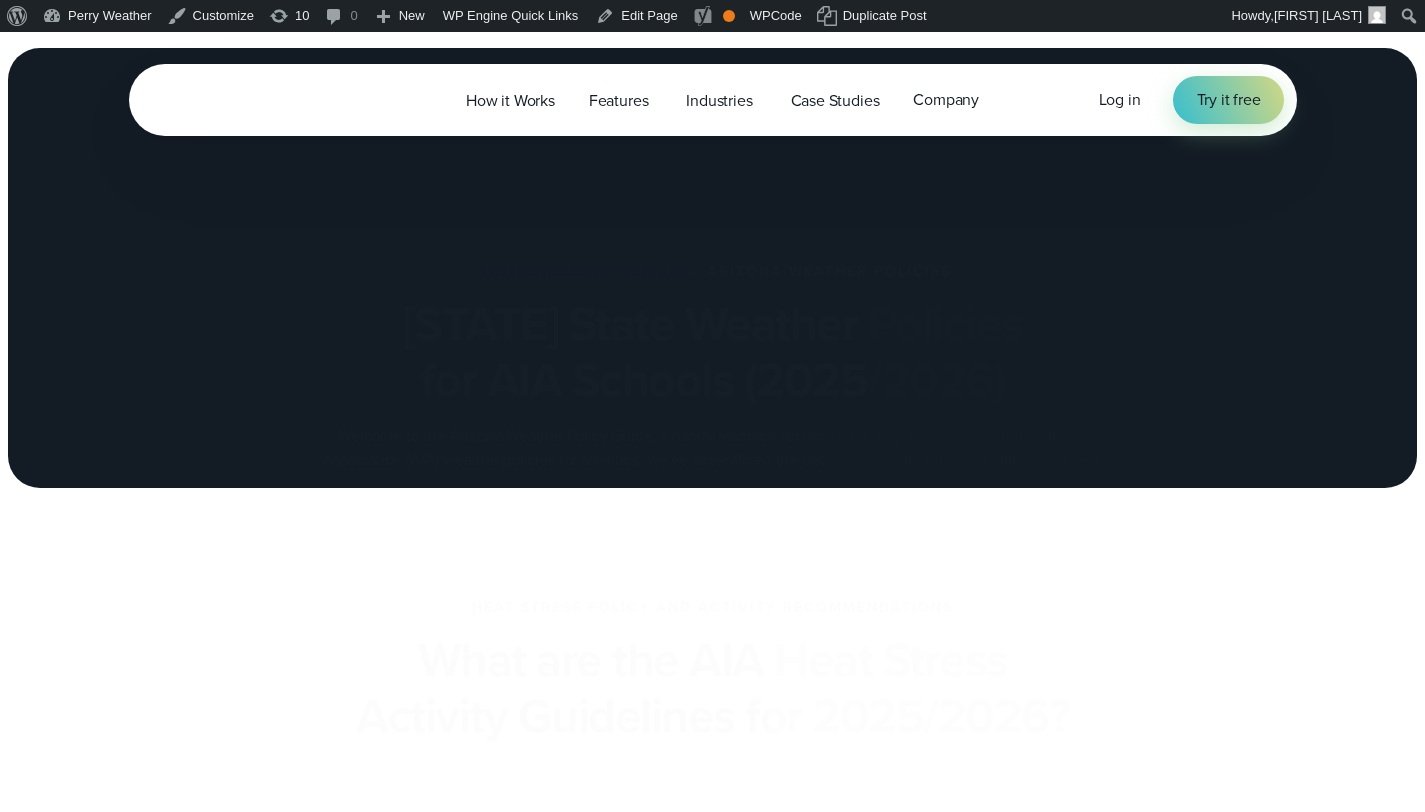 scroll, scrollTop: 0, scrollLeft: 0, axis: both 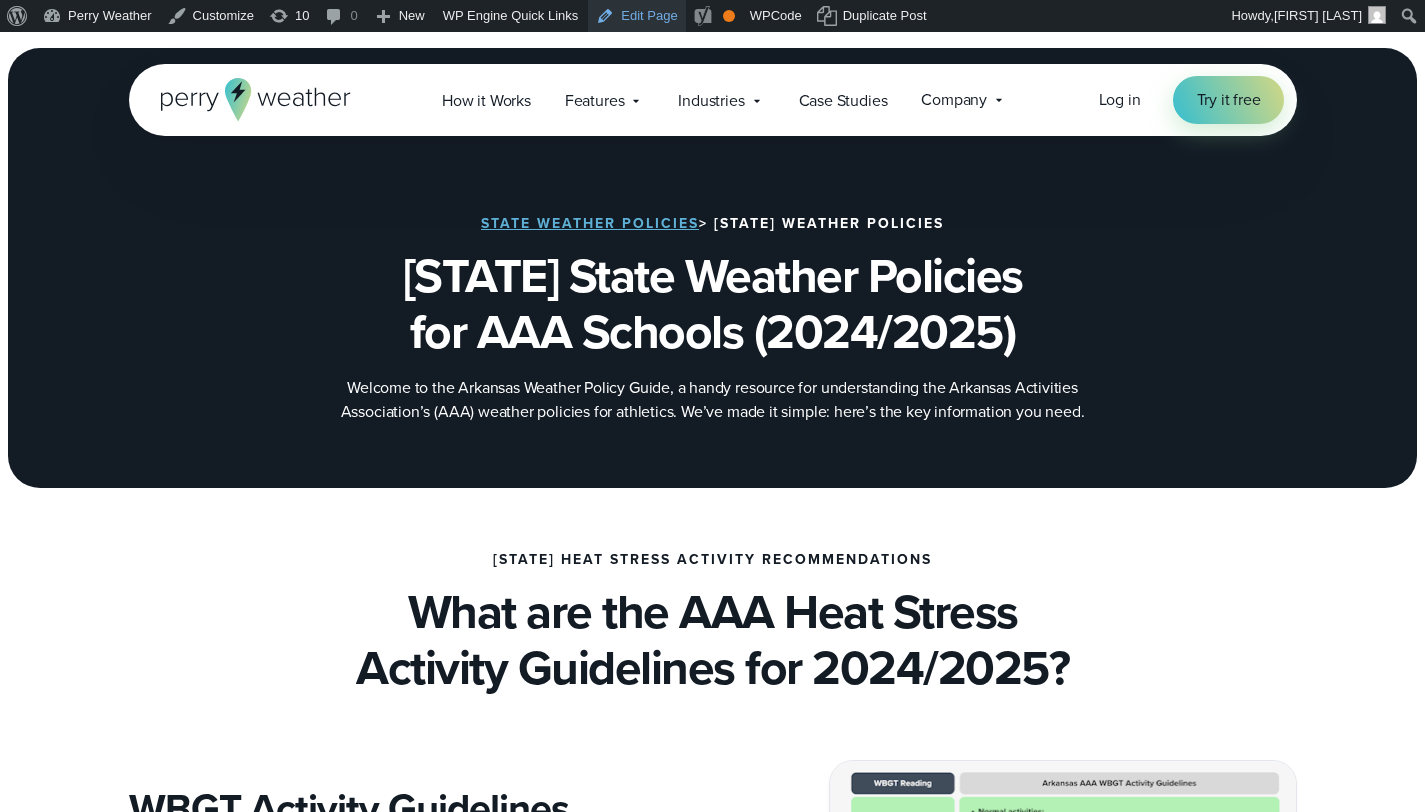 click on "Edit Page" at bounding box center (636, 16) 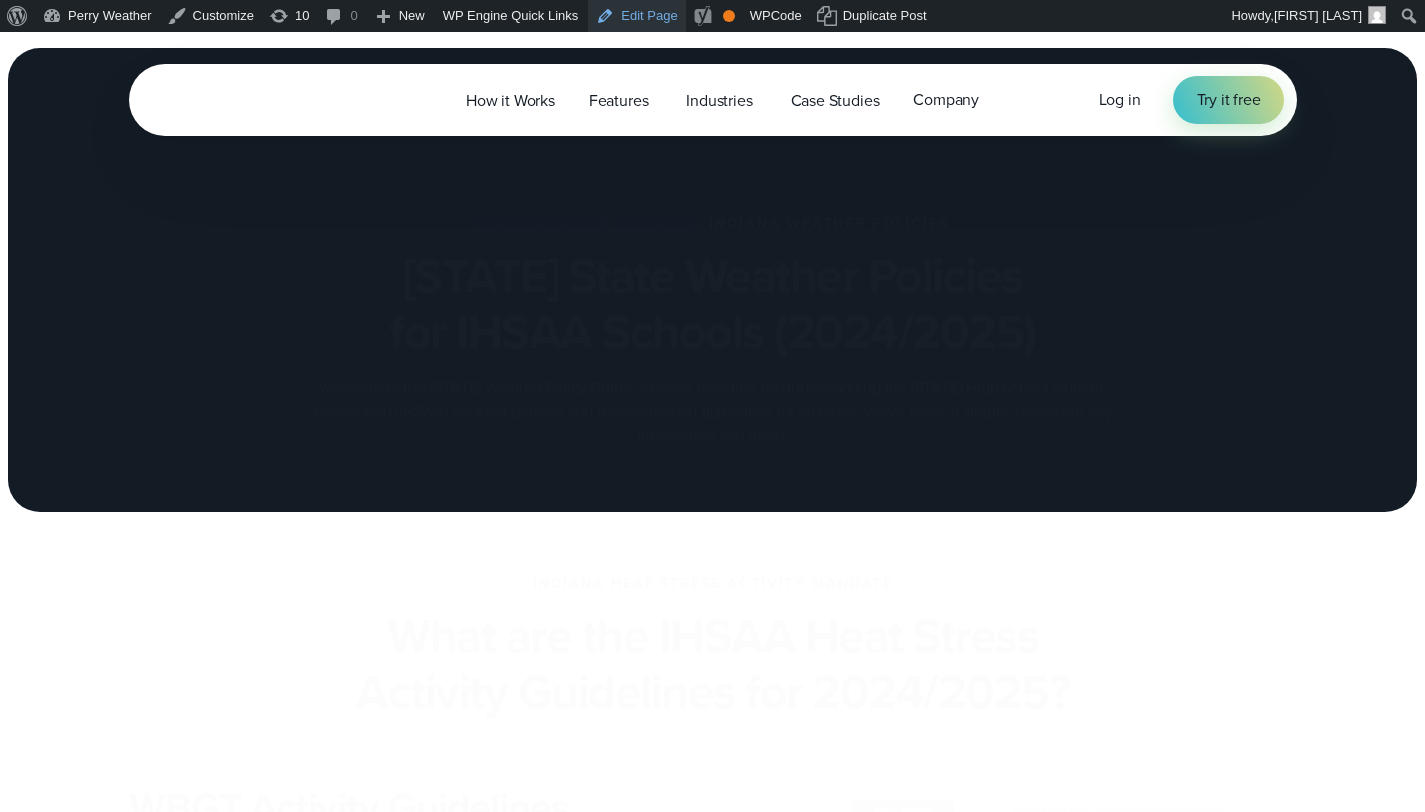 scroll, scrollTop: 0, scrollLeft: 0, axis: both 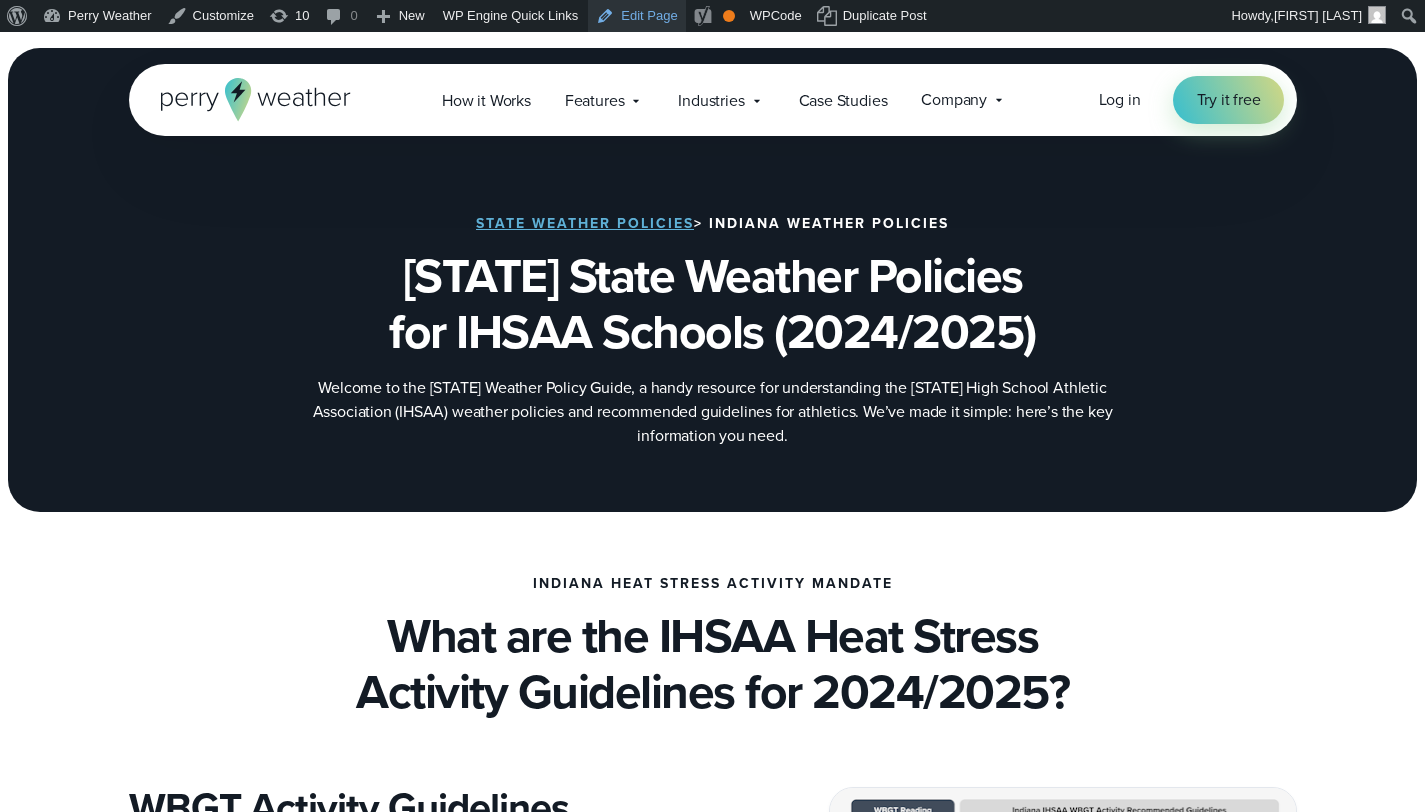 click on "Edit Page" at bounding box center [636, 16] 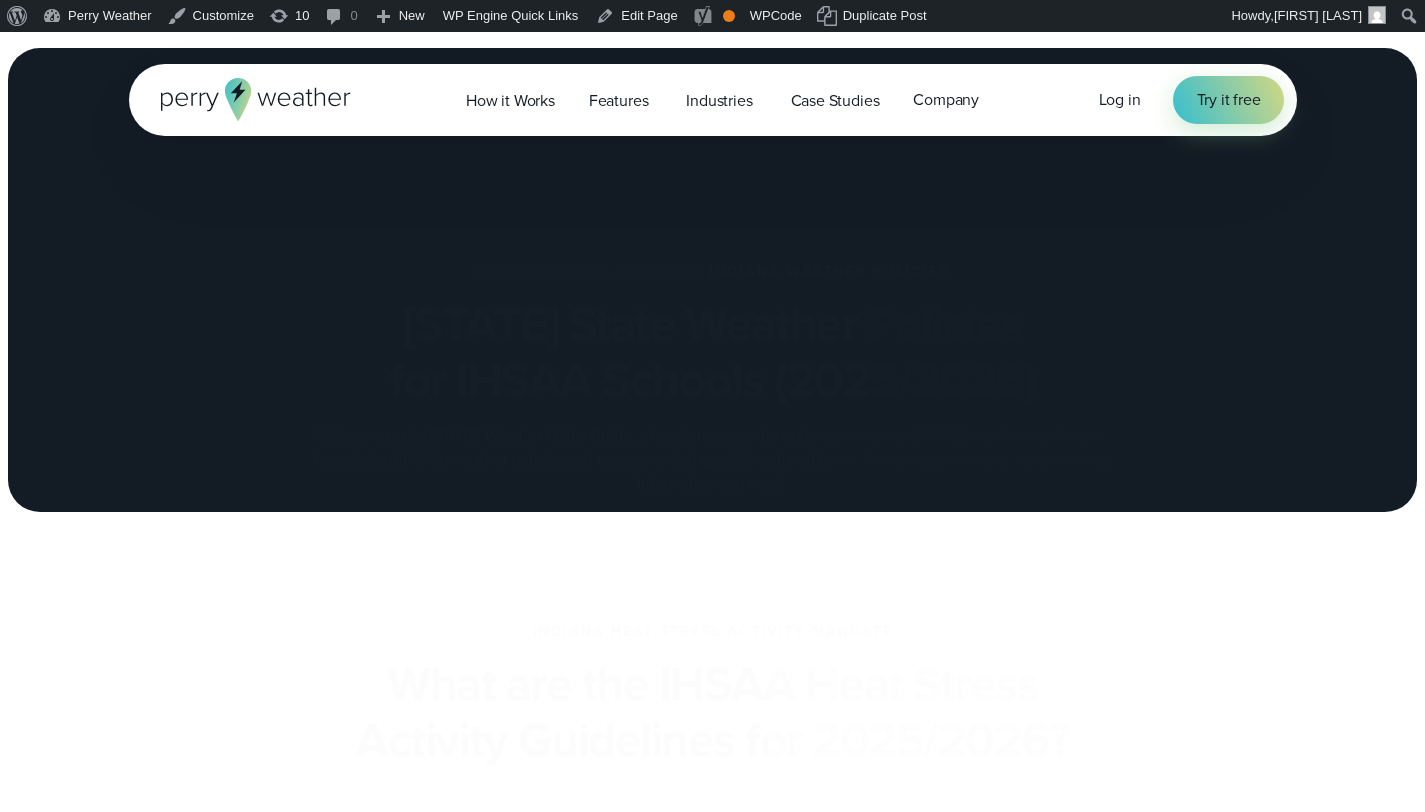 scroll, scrollTop: 0, scrollLeft: 0, axis: both 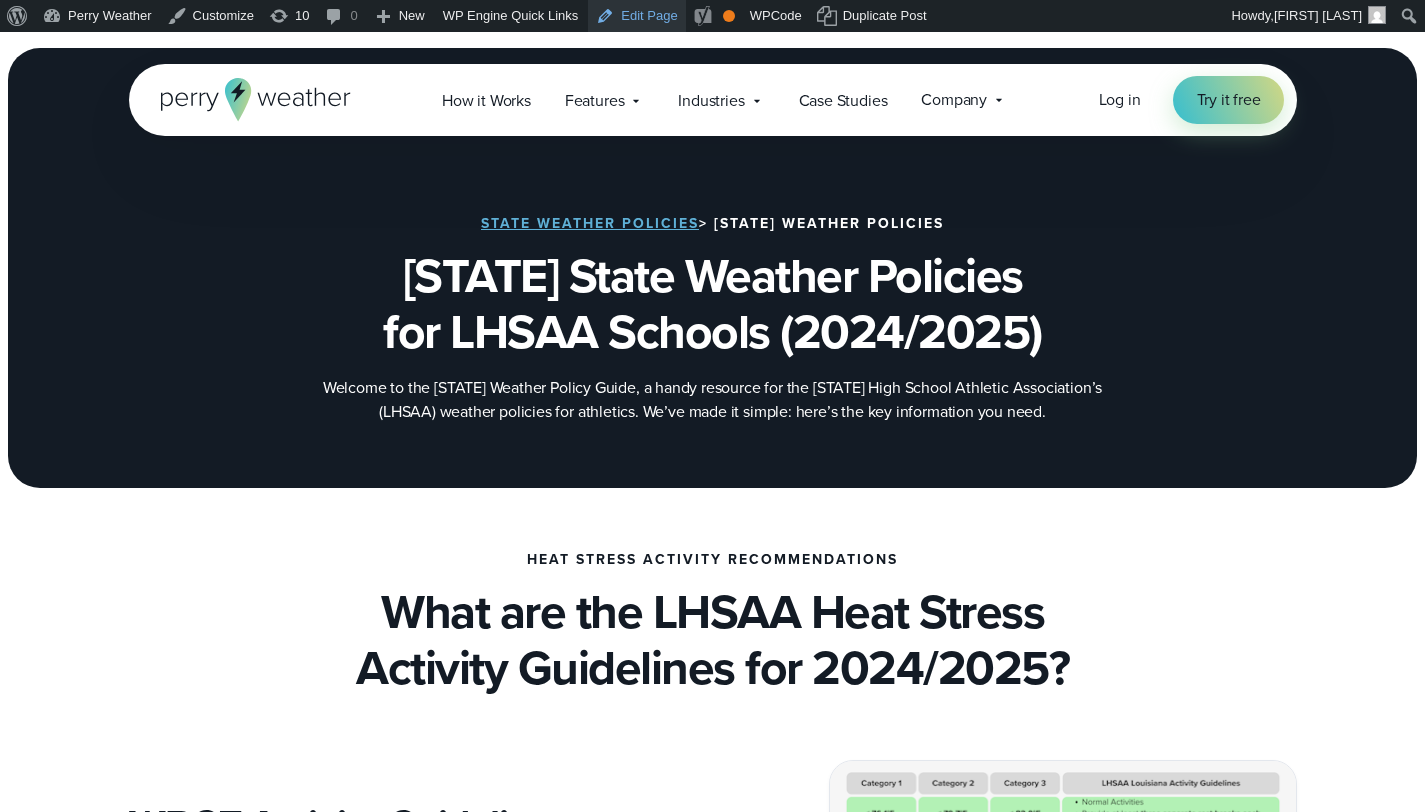 click on "Edit Page" at bounding box center (636, 16) 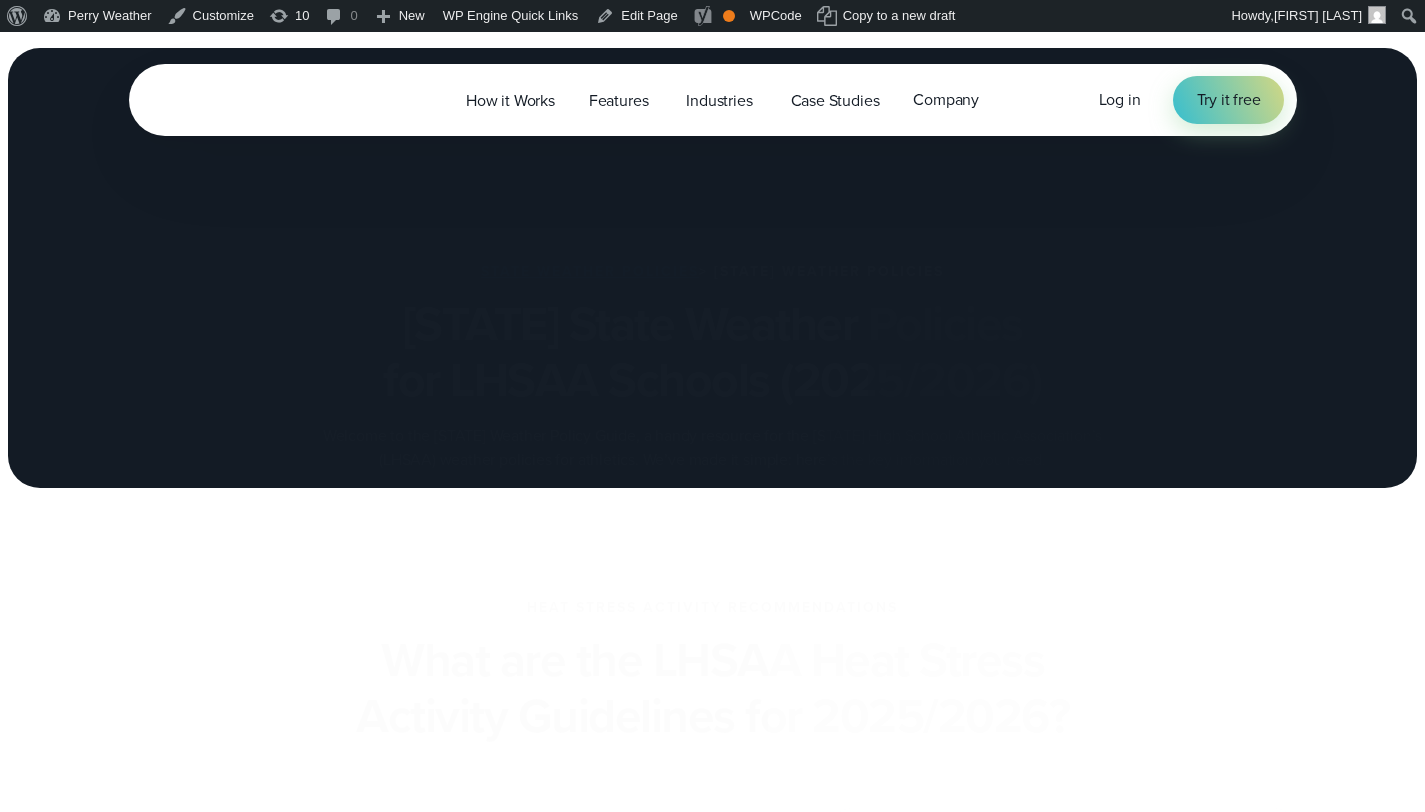 scroll, scrollTop: 0, scrollLeft: 0, axis: both 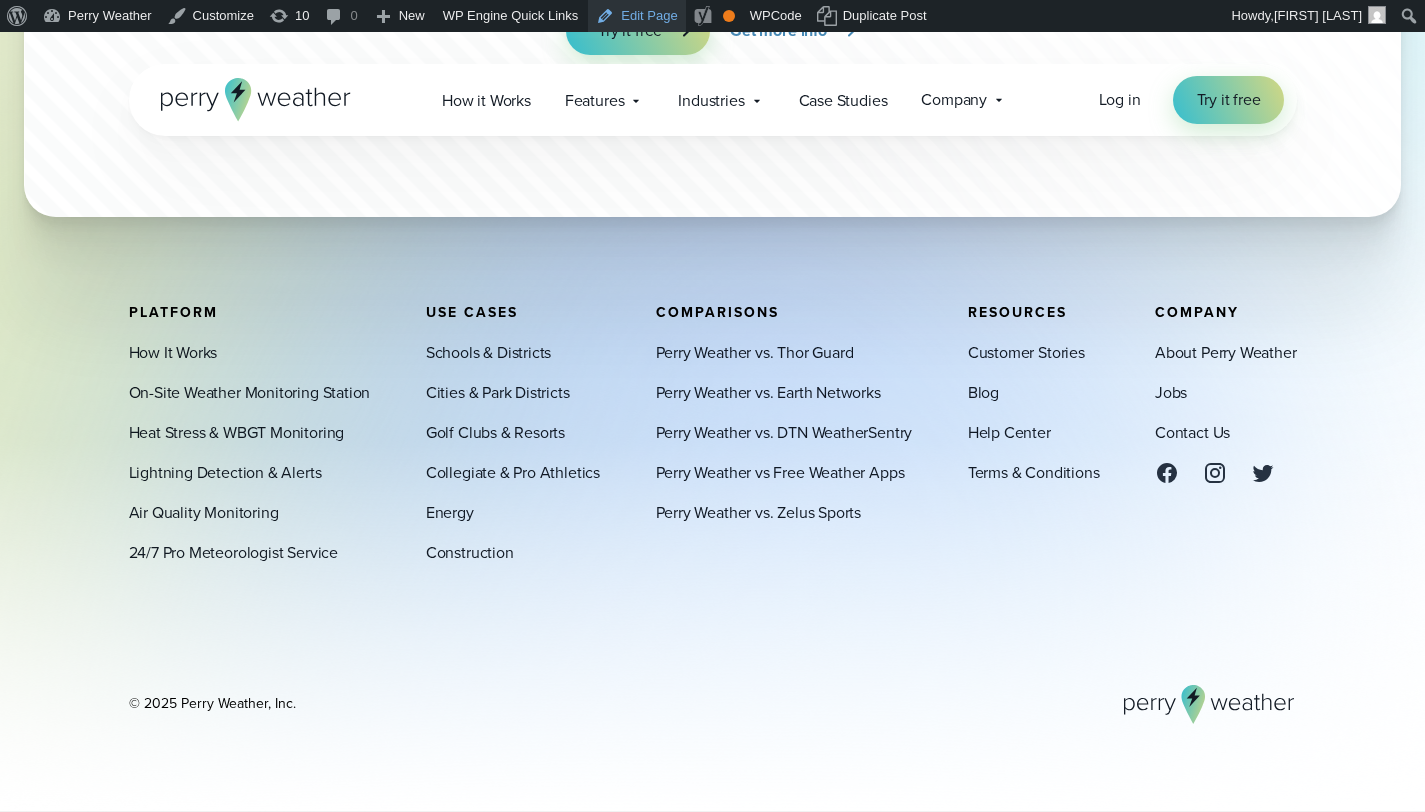 click on "Edit Page" at bounding box center (636, 16) 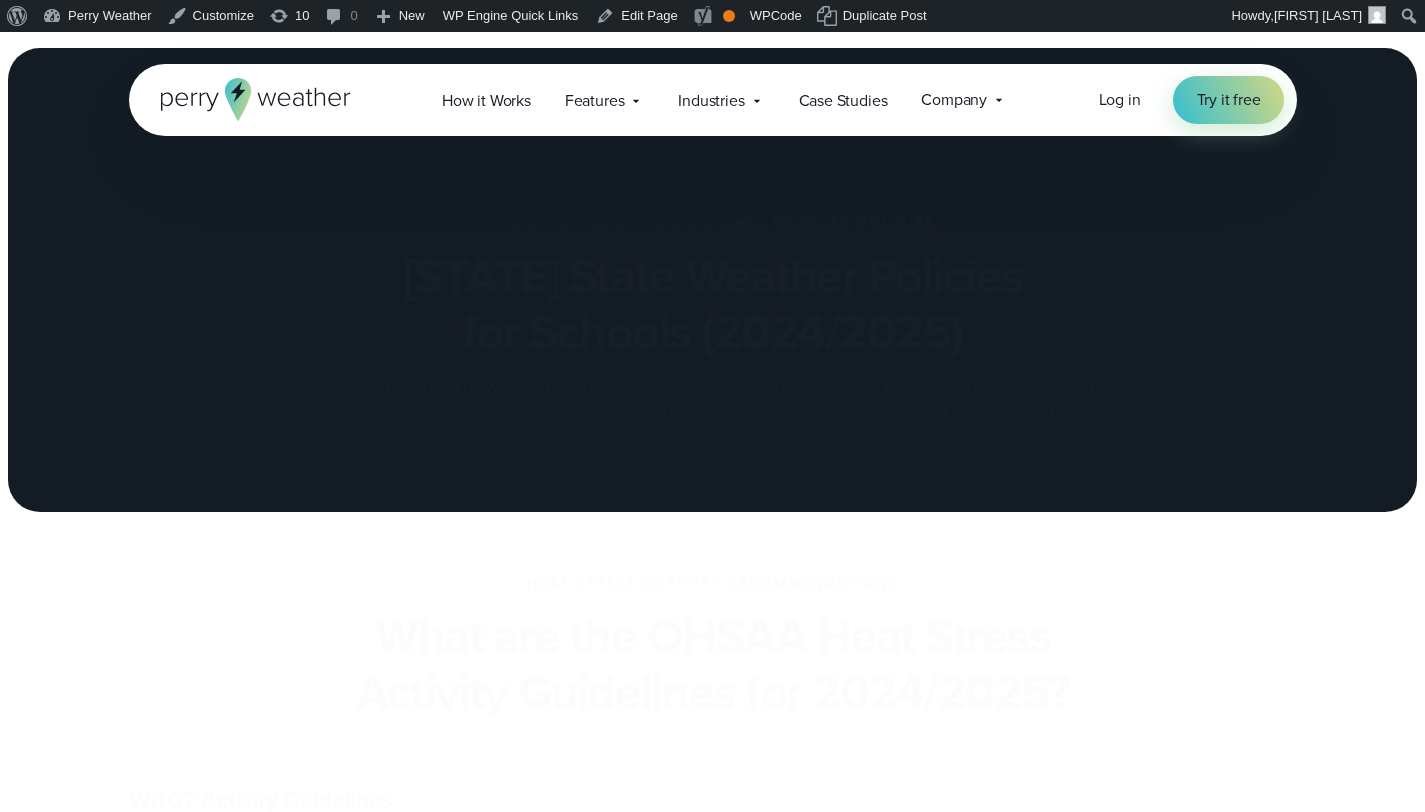 scroll, scrollTop: 0, scrollLeft: 0, axis: both 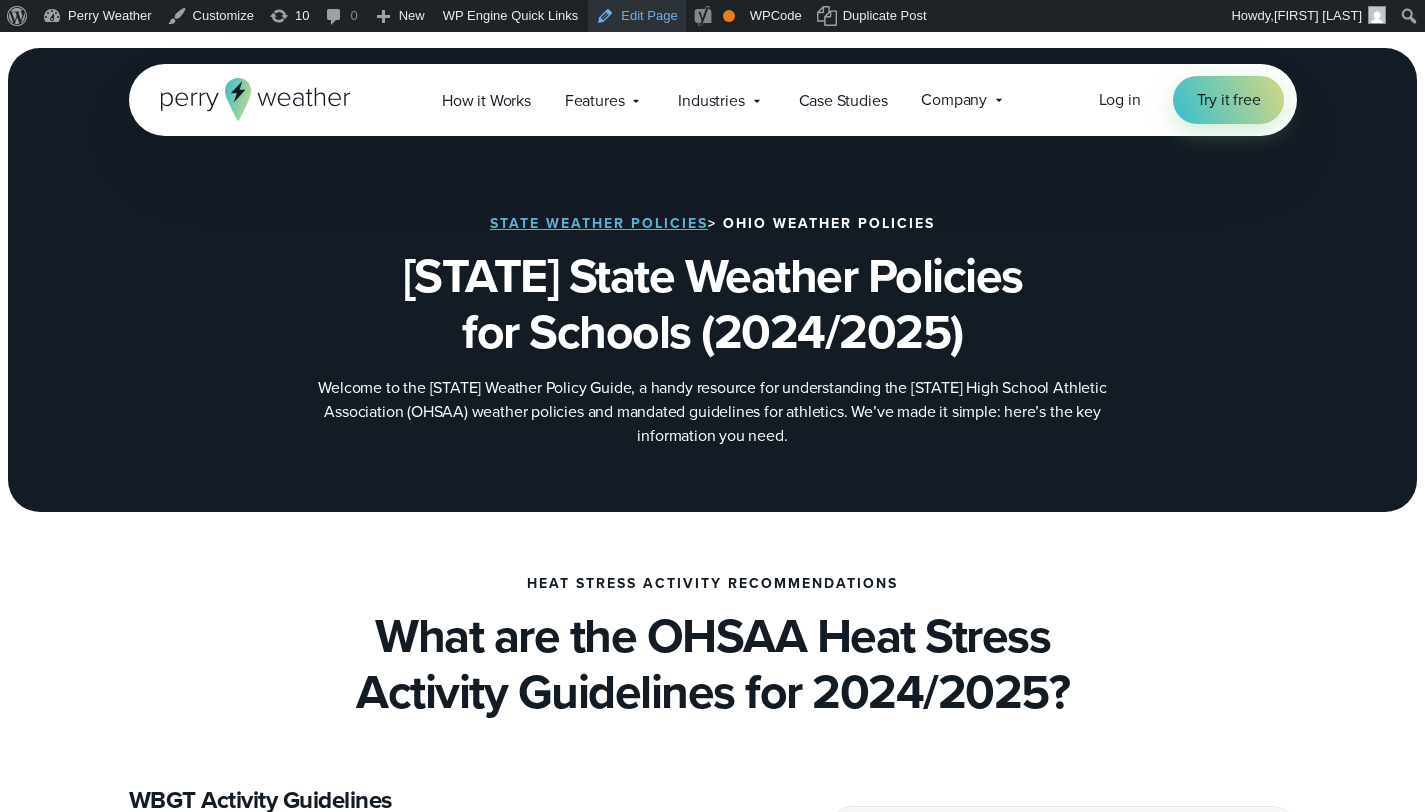 click on "Edit Page" at bounding box center (636, 16) 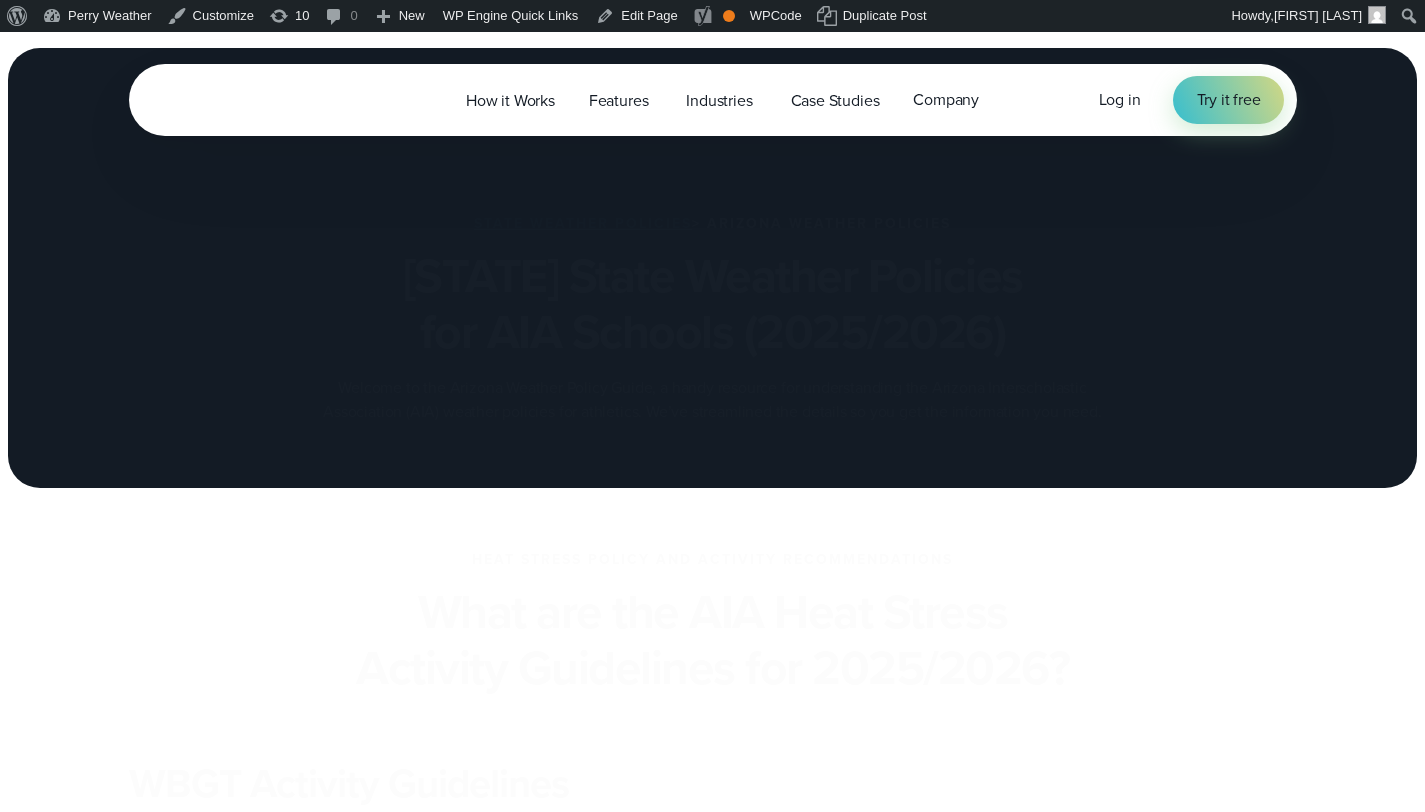 scroll, scrollTop: 0, scrollLeft: 0, axis: both 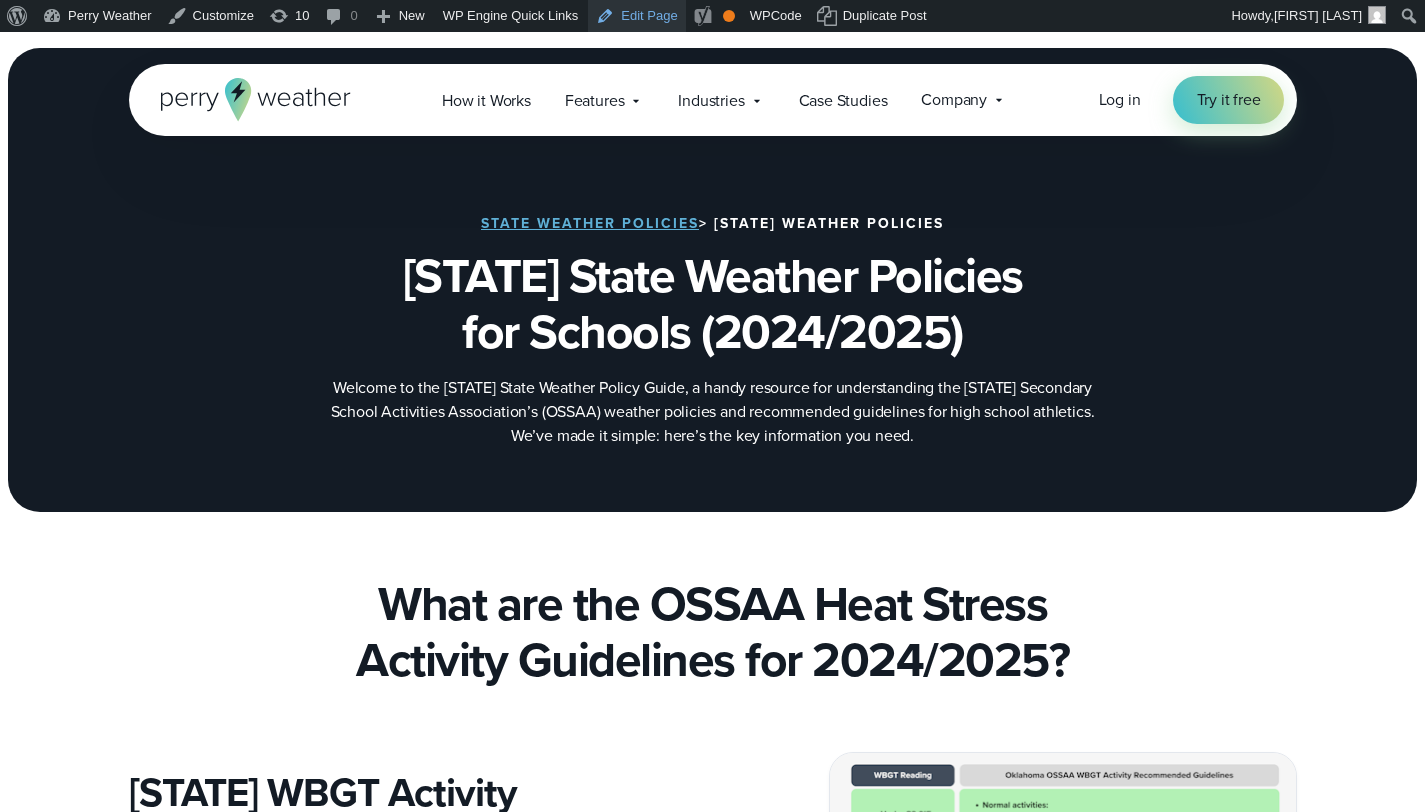 click on "Edit Page" at bounding box center [636, 16] 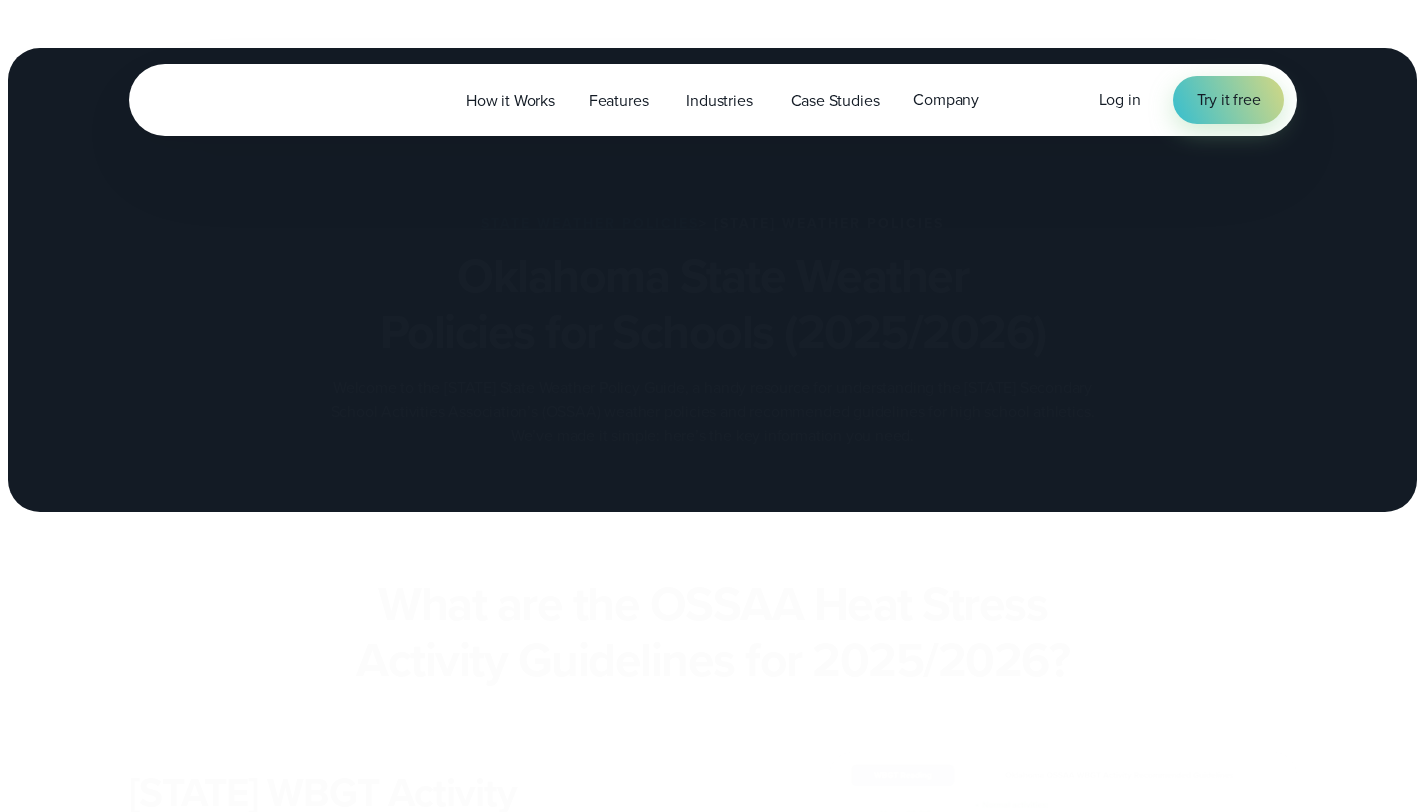 scroll, scrollTop: 0, scrollLeft: 0, axis: both 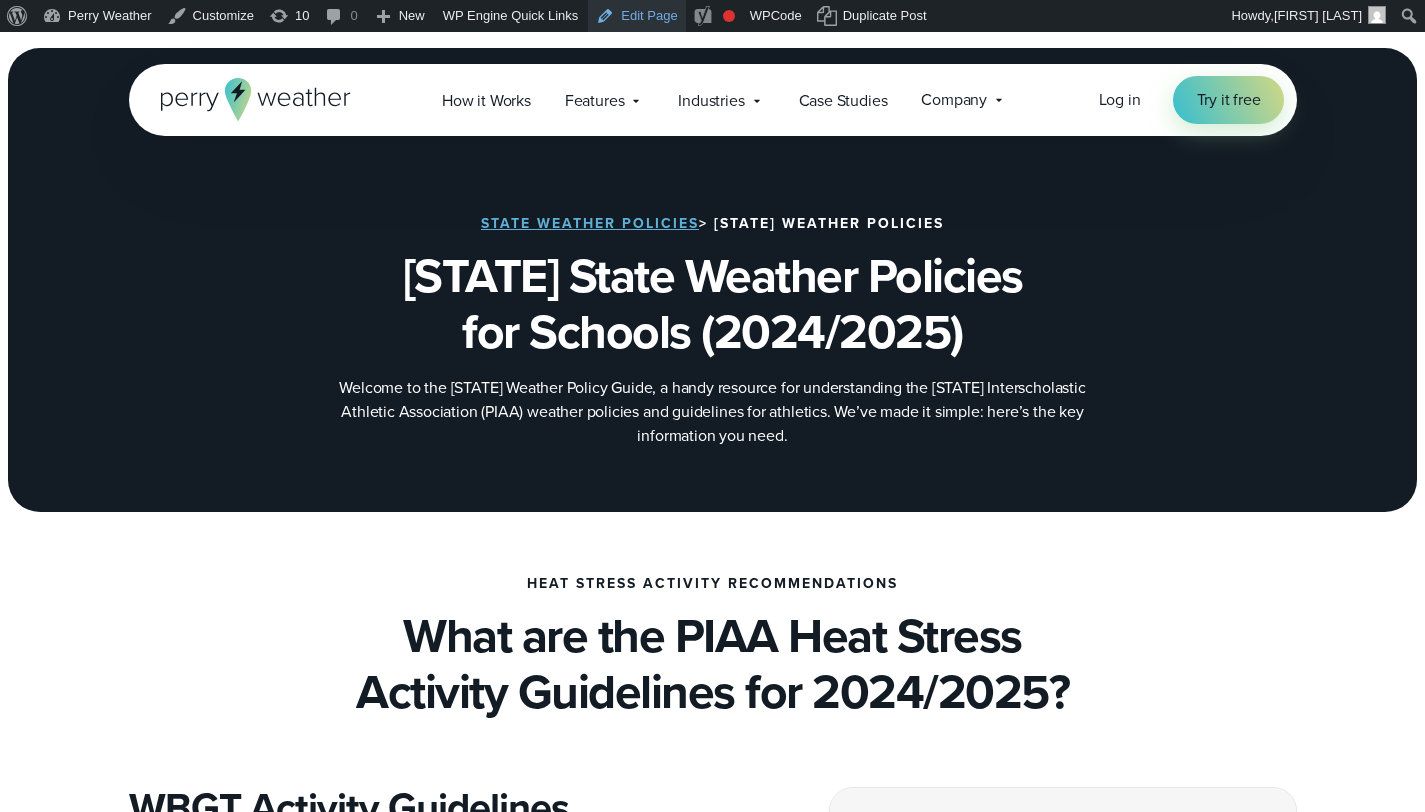 click on "Edit Page" at bounding box center (636, 16) 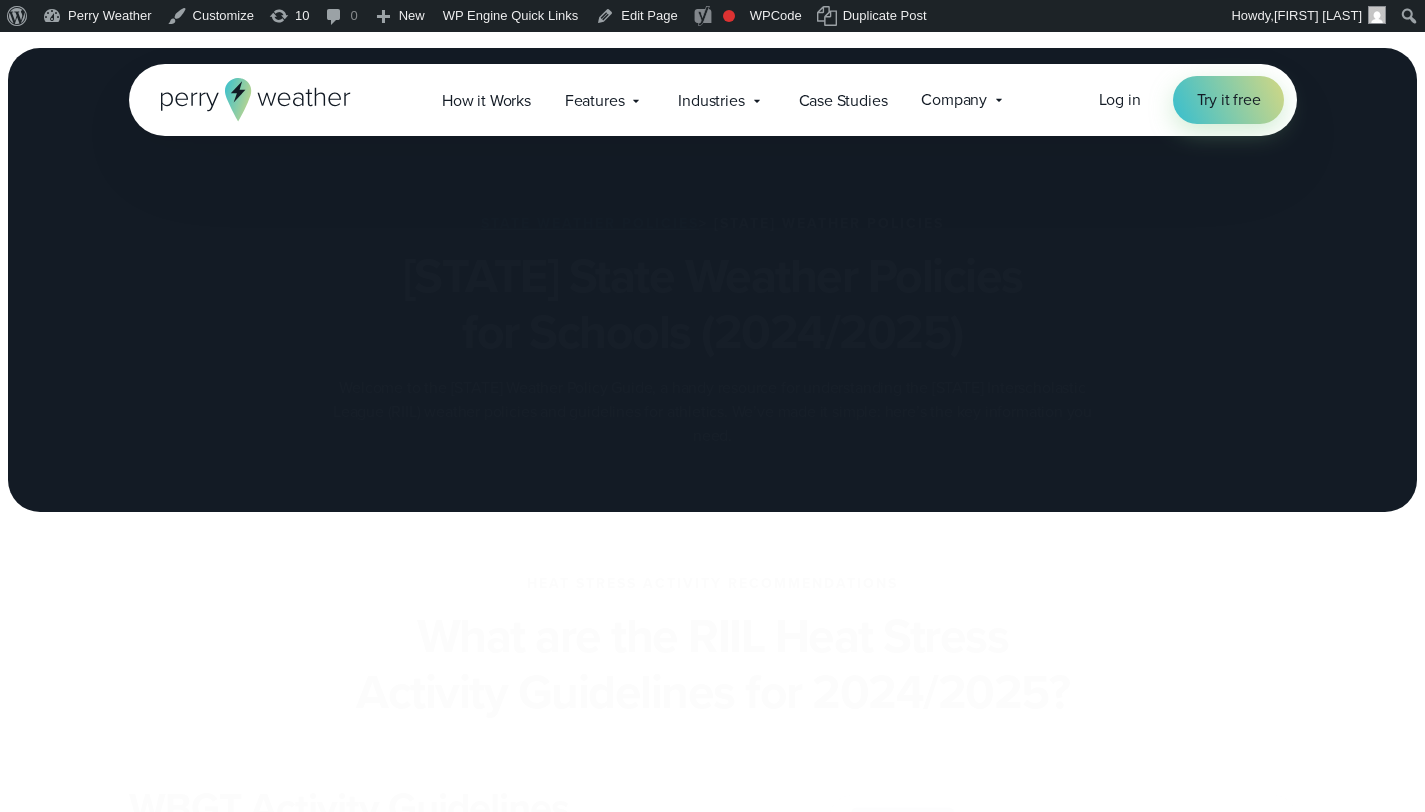 scroll, scrollTop: 0, scrollLeft: 0, axis: both 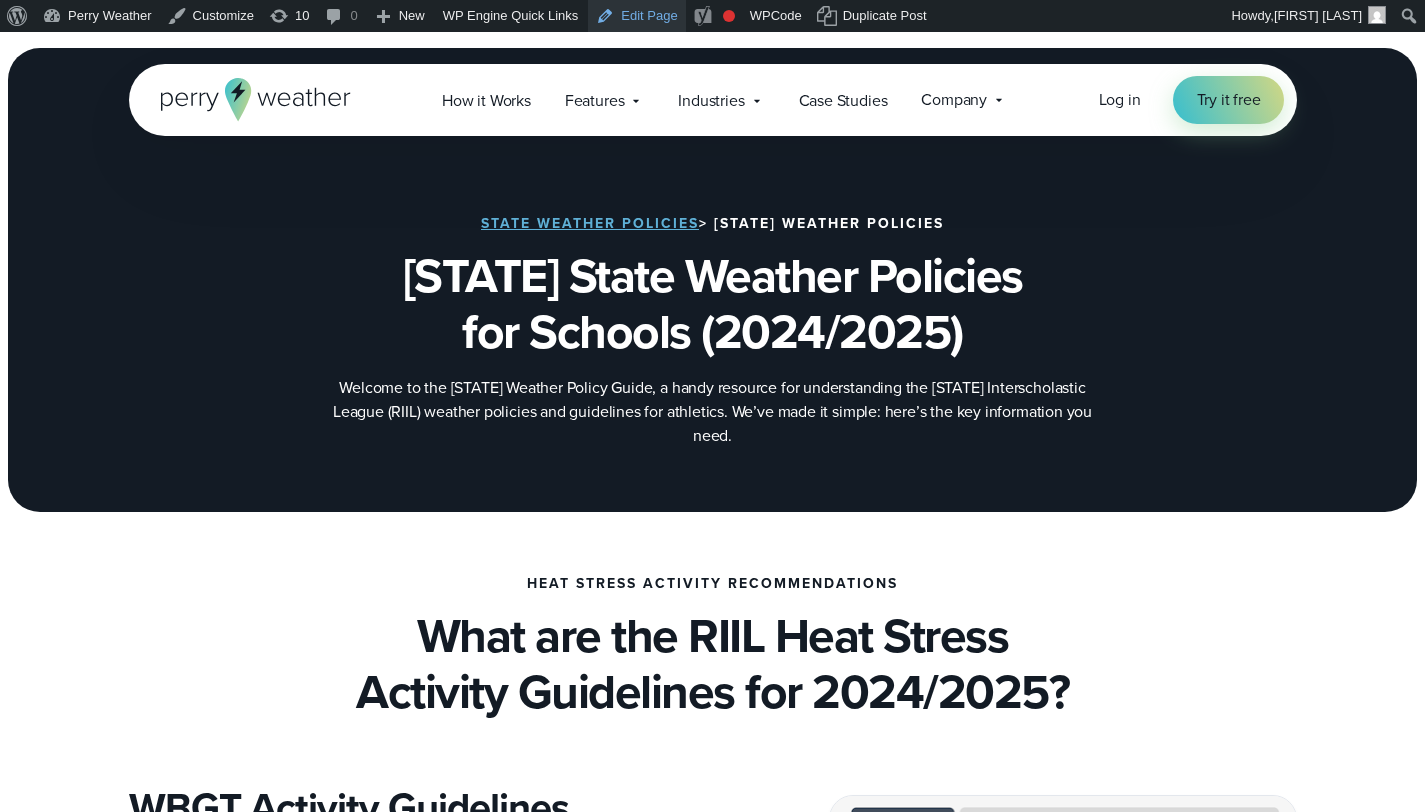 click on "Edit Page" at bounding box center [636, 16] 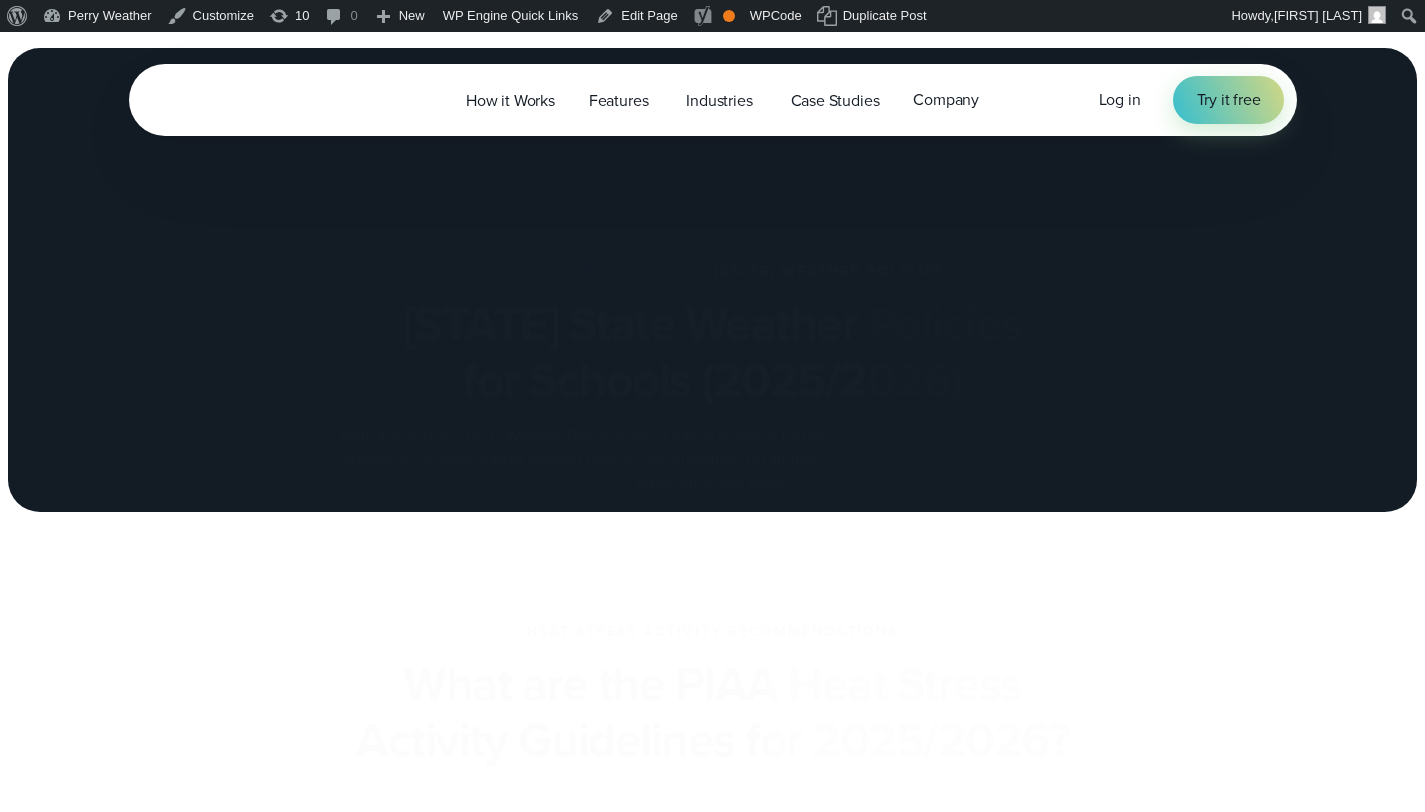 scroll, scrollTop: 0, scrollLeft: 0, axis: both 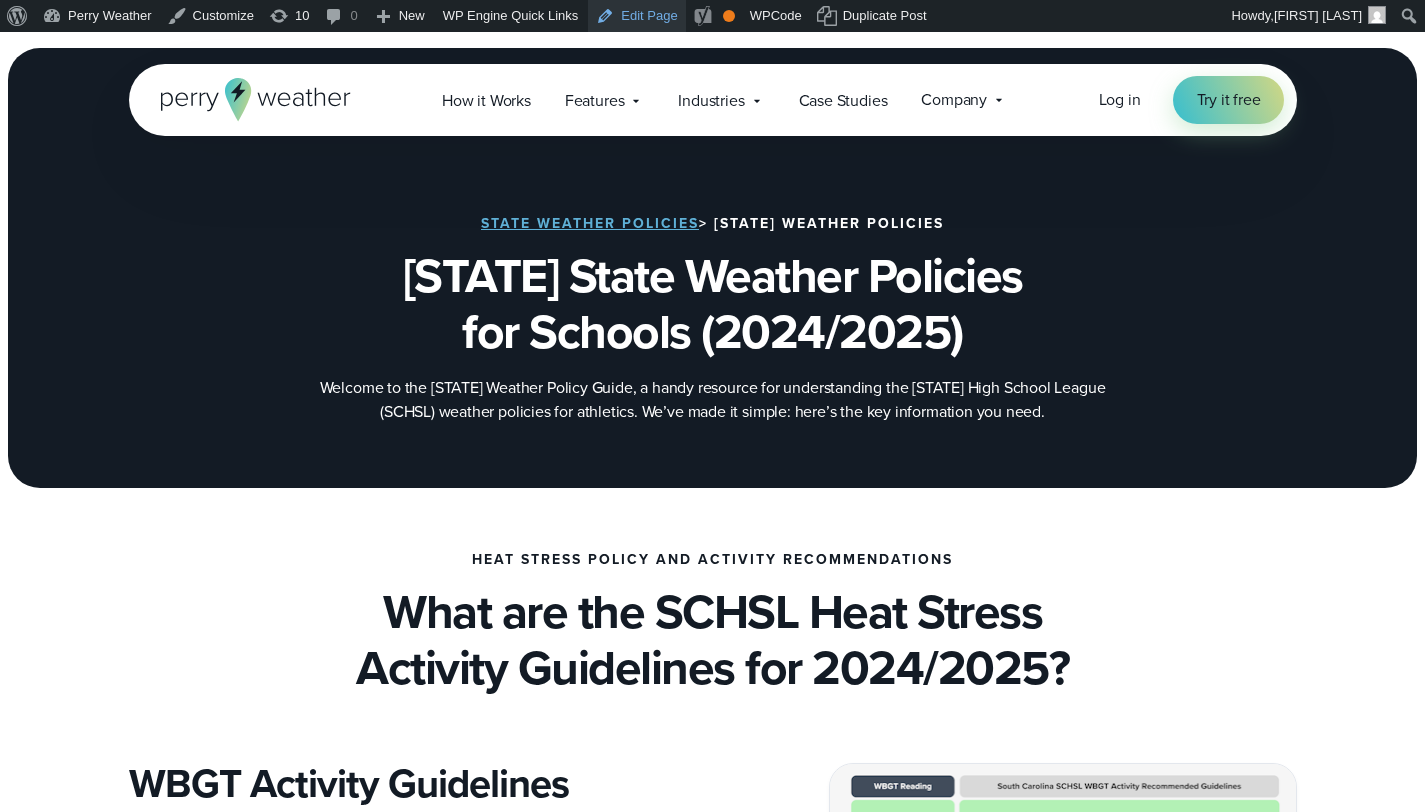click on "Edit Page" at bounding box center (636, 16) 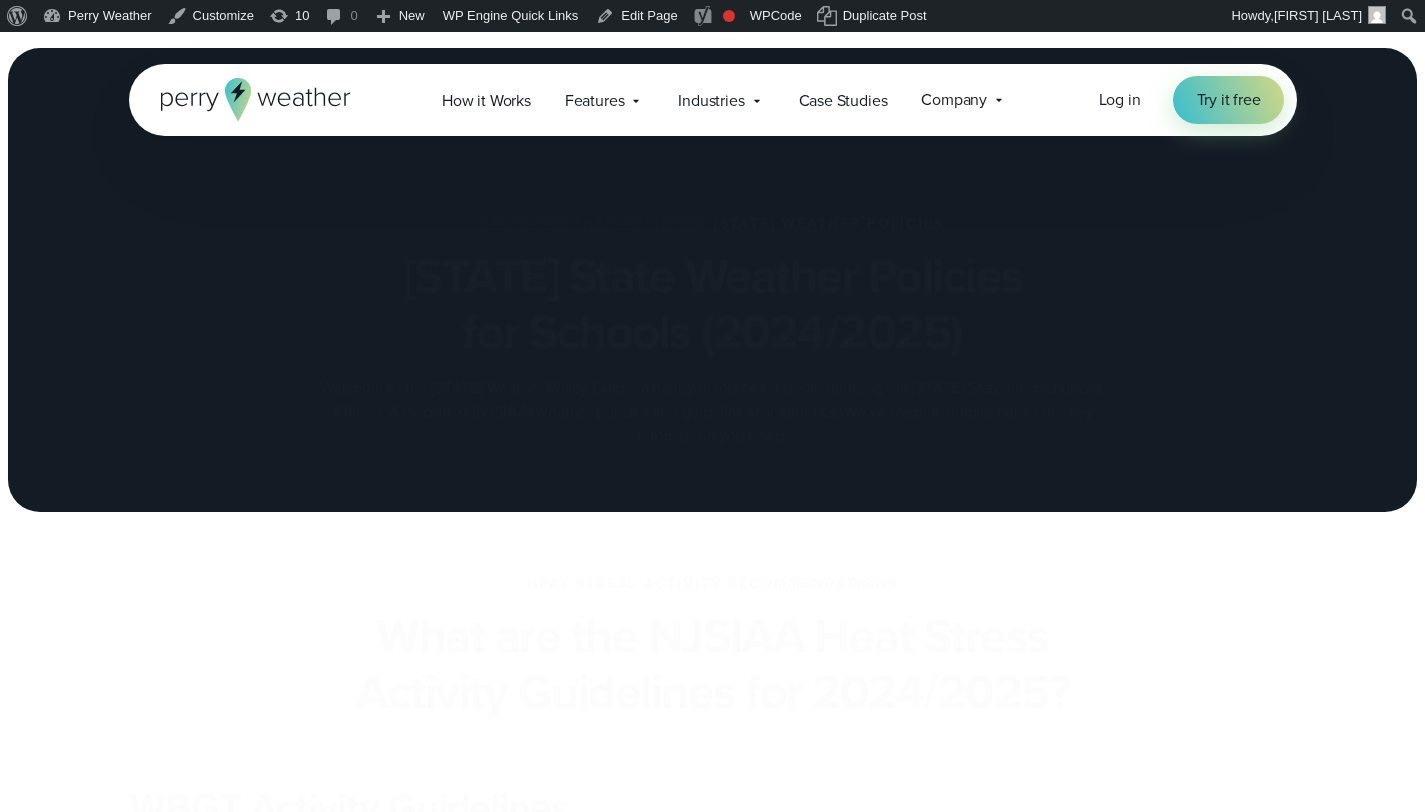 scroll, scrollTop: 0, scrollLeft: 0, axis: both 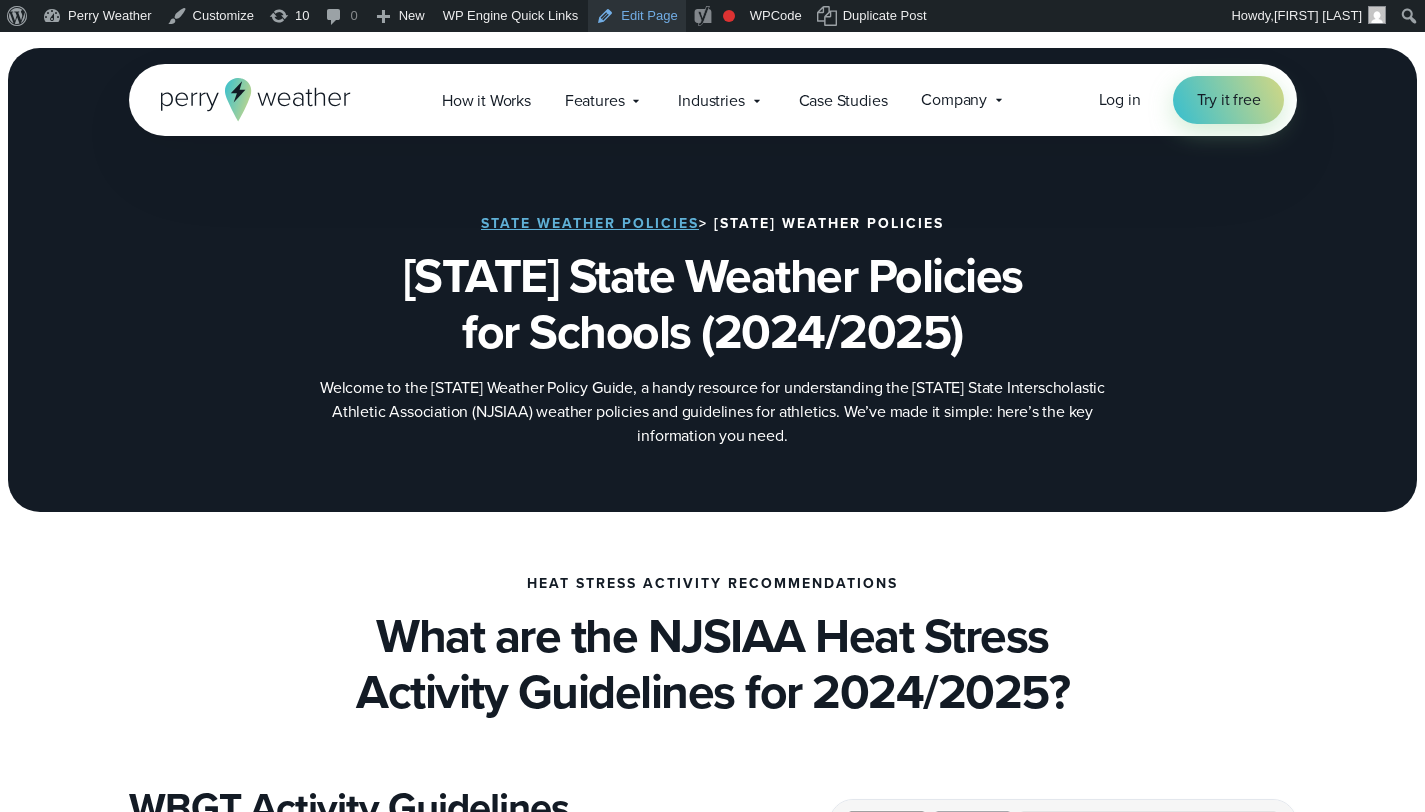 click on "Edit Page" at bounding box center (636, 16) 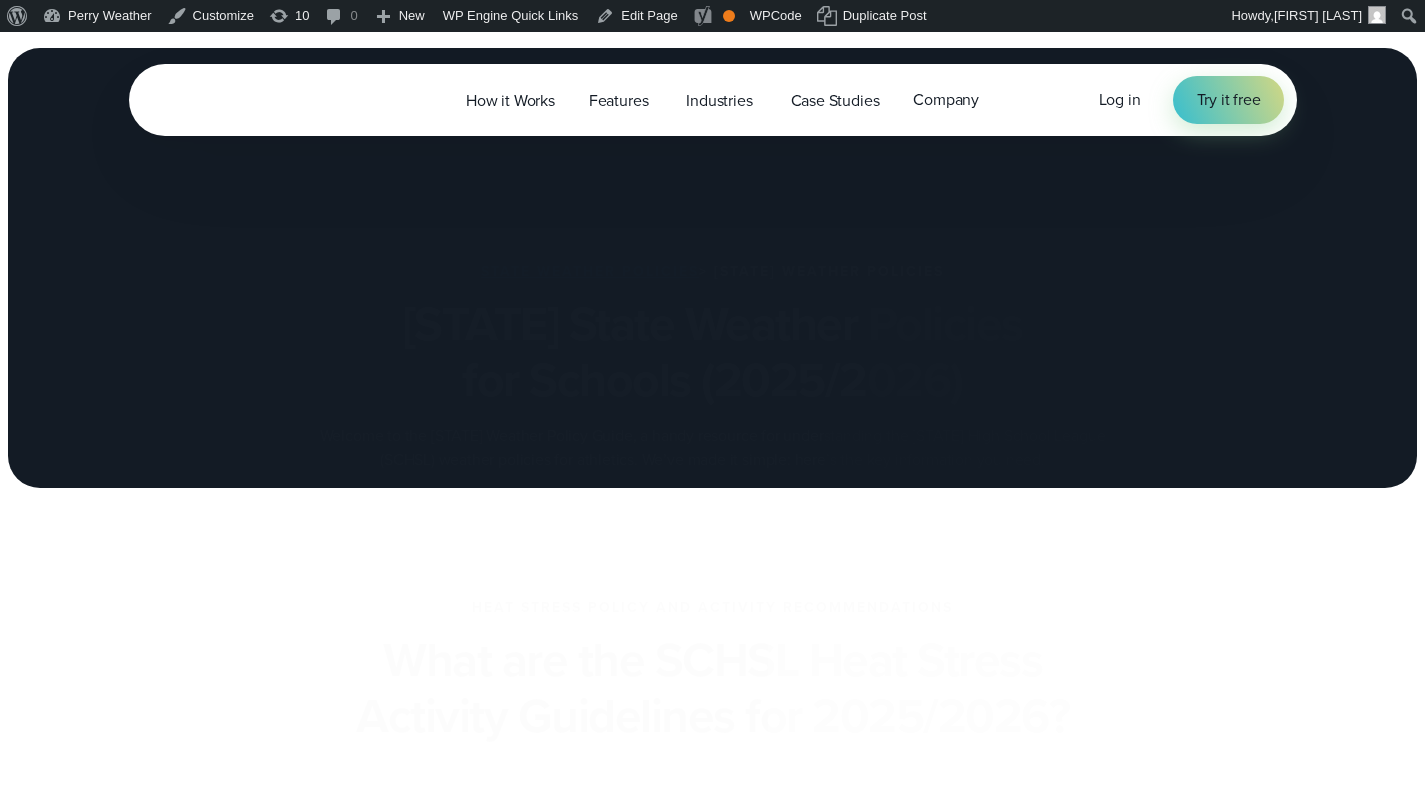 scroll, scrollTop: 0, scrollLeft: 0, axis: both 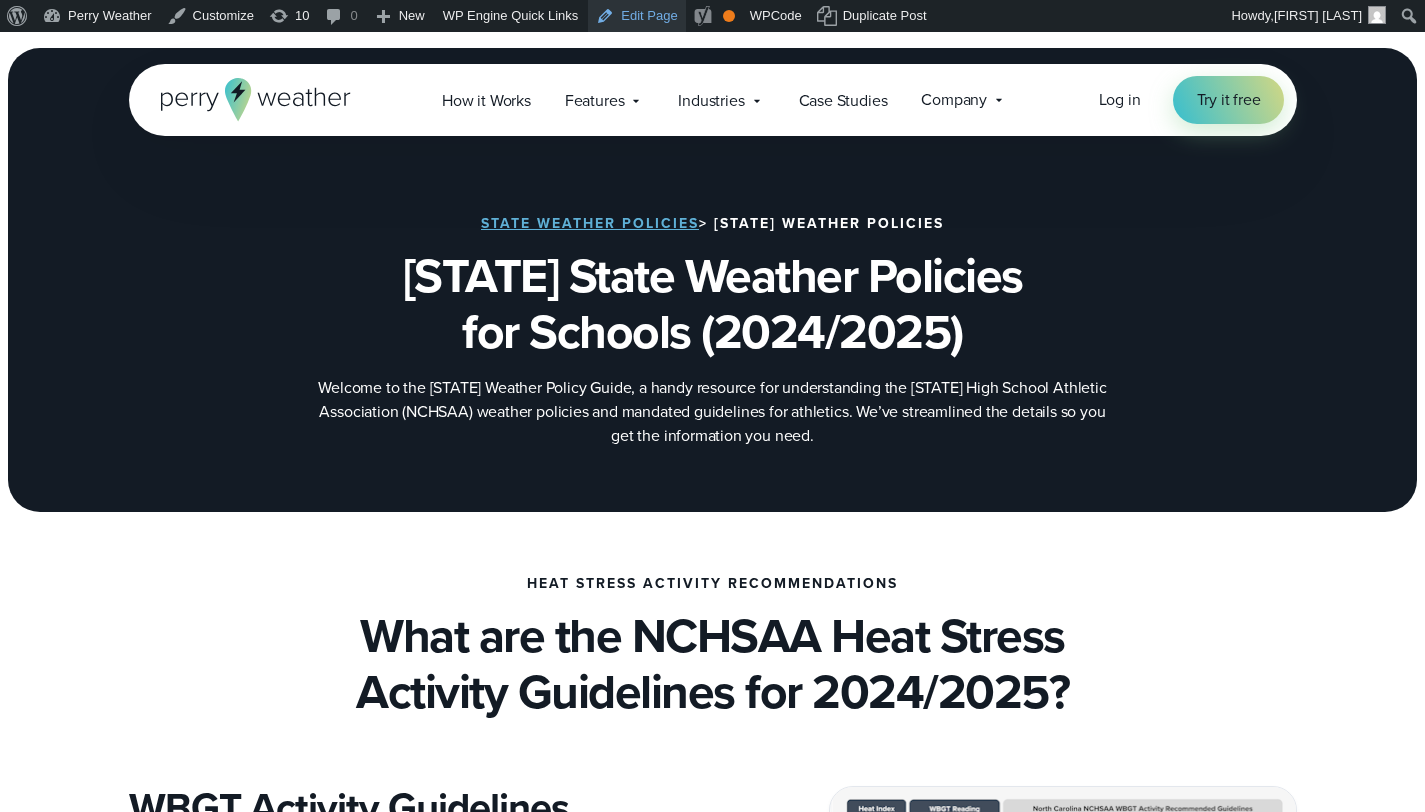 click on "Edit Page" at bounding box center (636, 16) 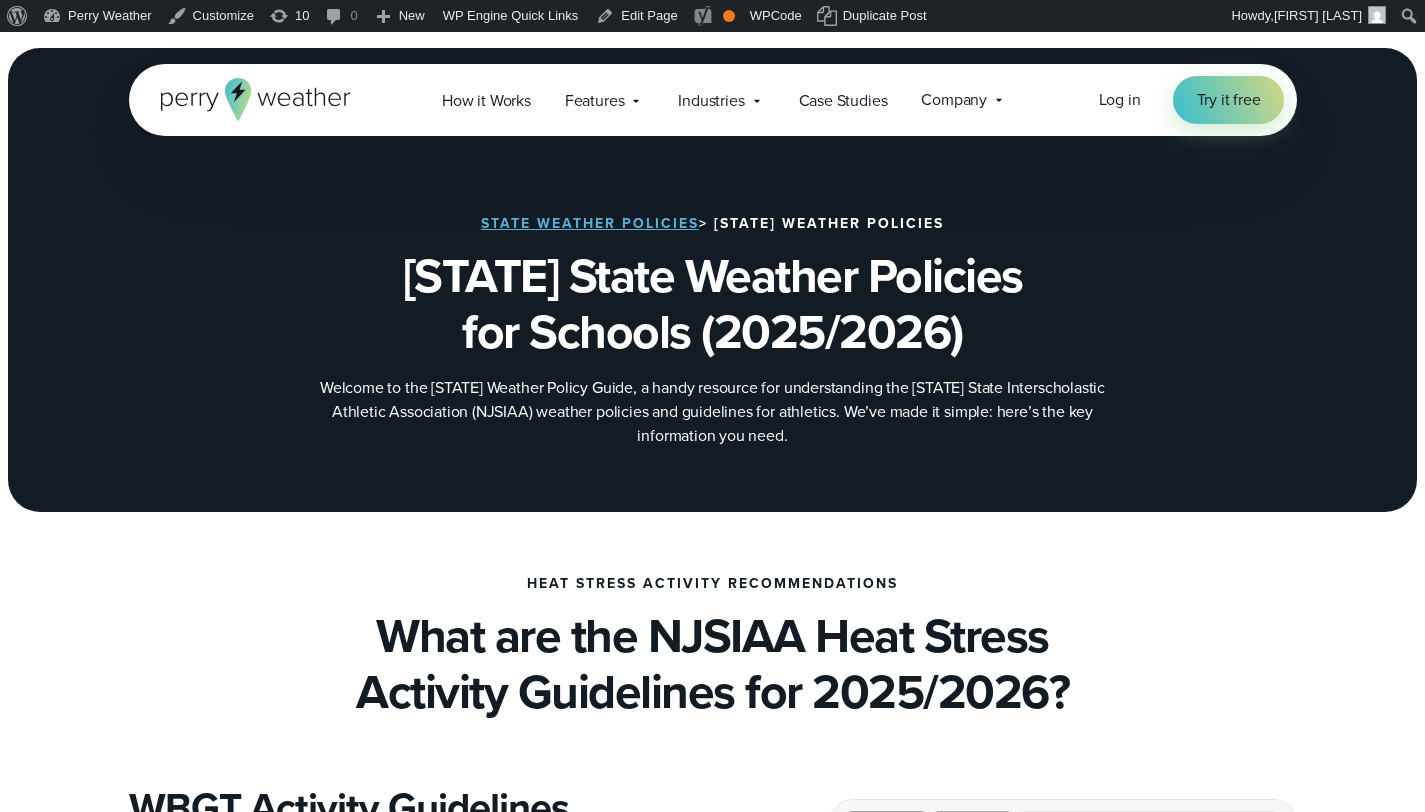 scroll, scrollTop: 0, scrollLeft: 0, axis: both 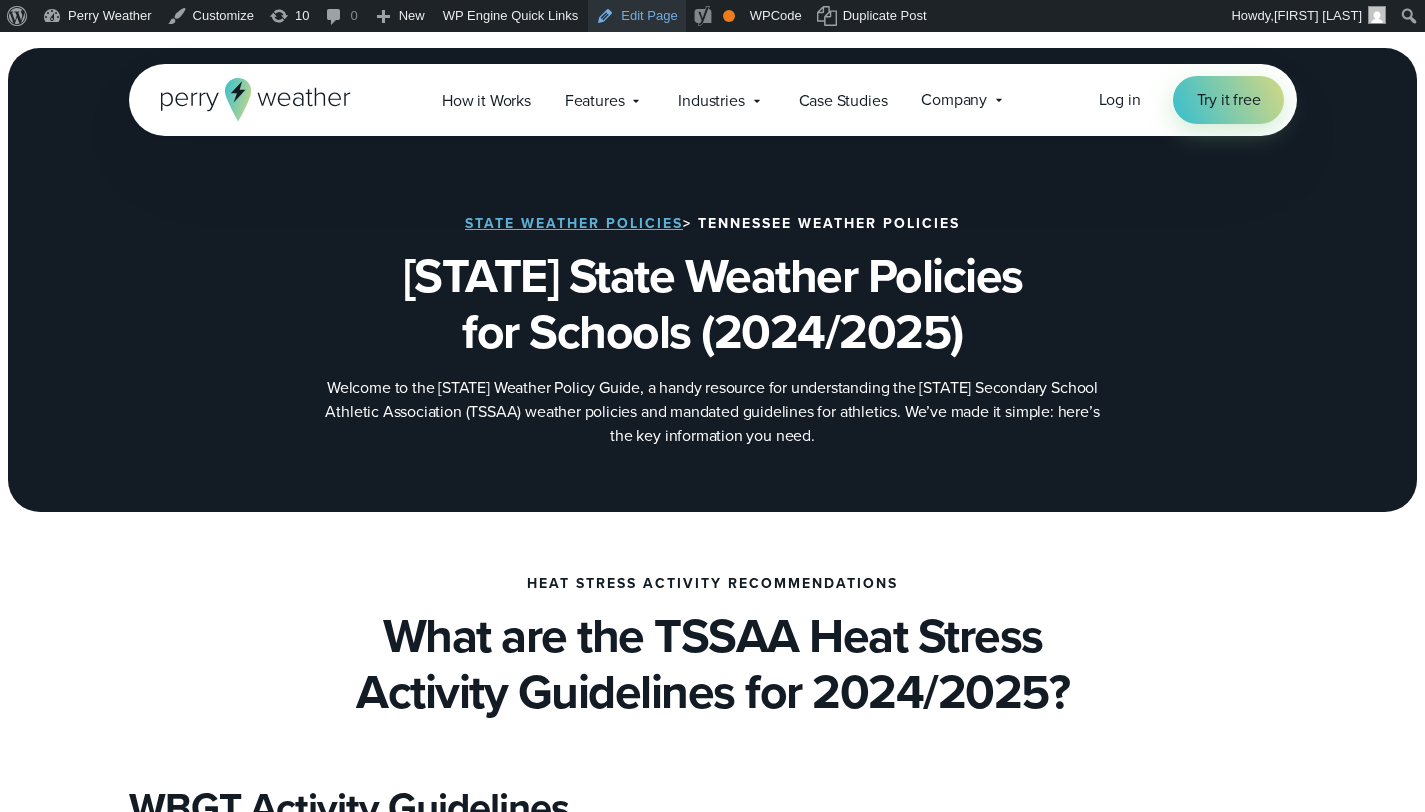 click on "Edit Page" at bounding box center (636, 16) 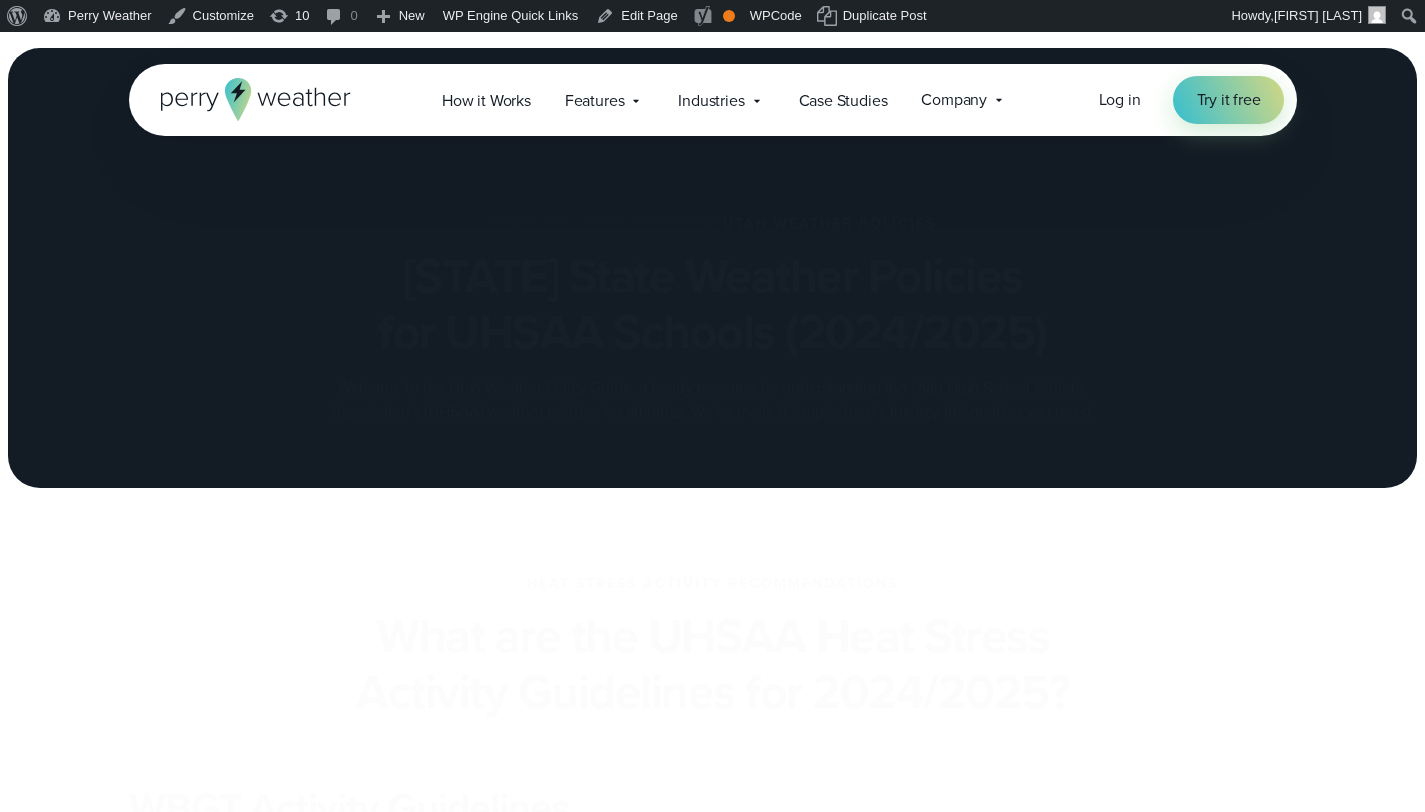 scroll, scrollTop: 0, scrollLeft: 0, axis: both 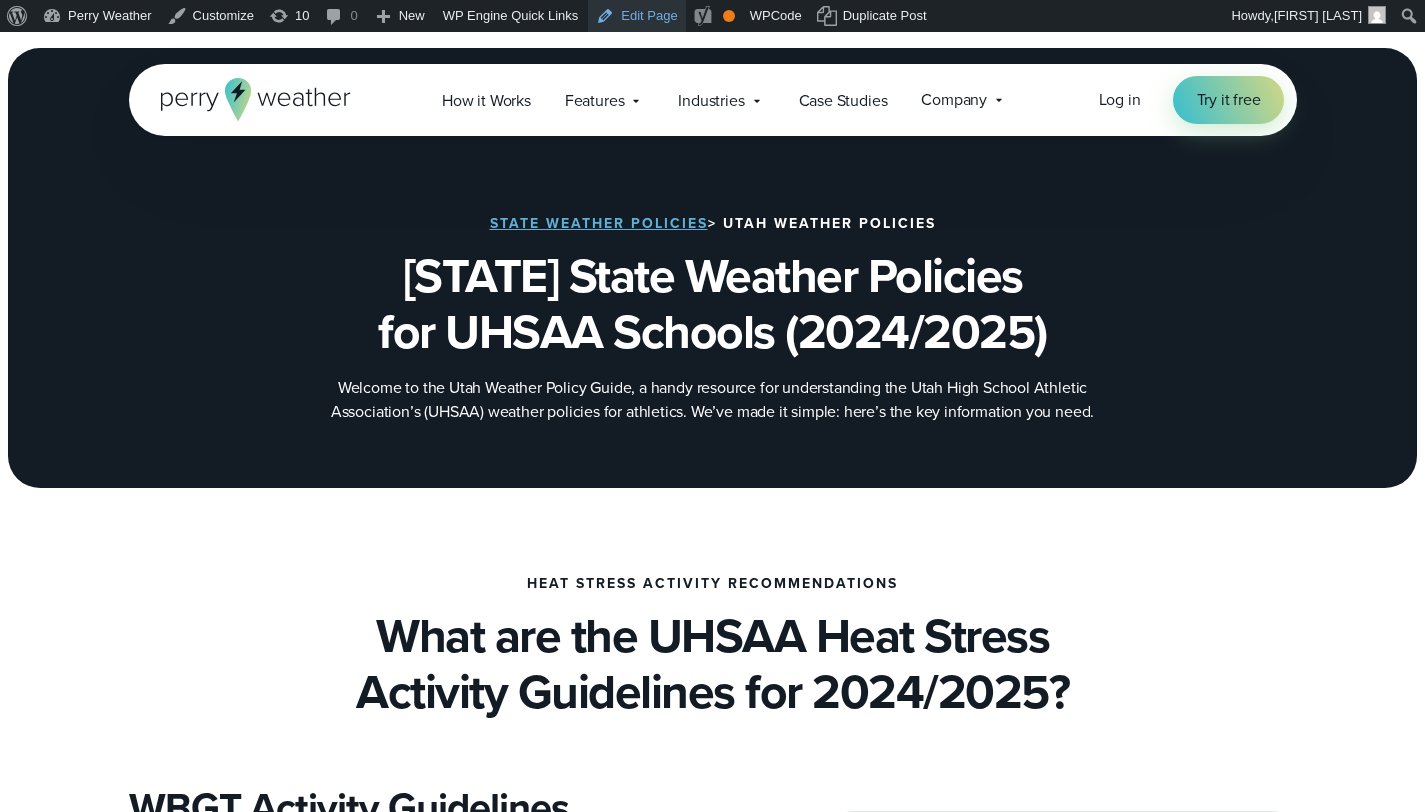 click on "Edit Page" at bounding box center (636, 16) 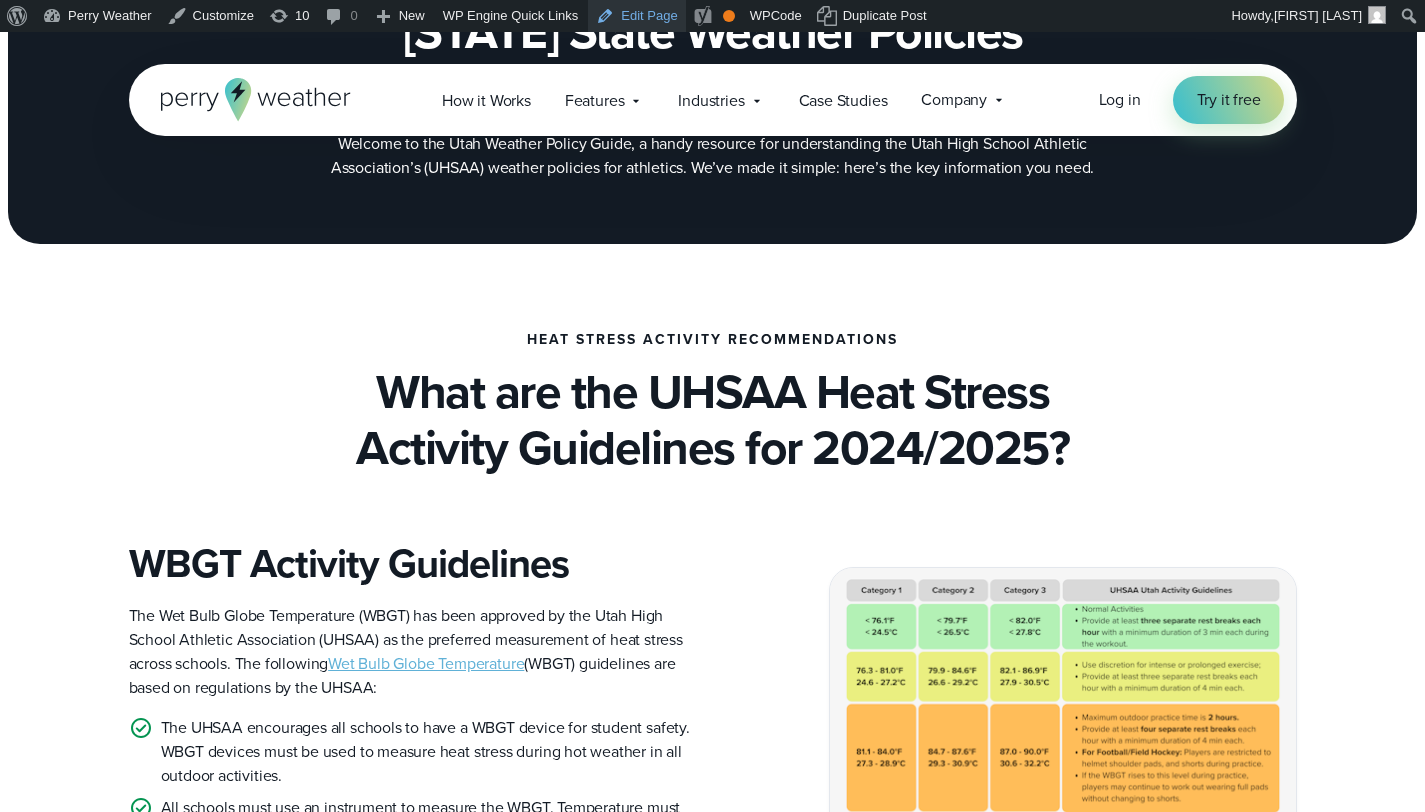 scroll, scrollTop: 360, scrollLeft: 0, axis: vertical 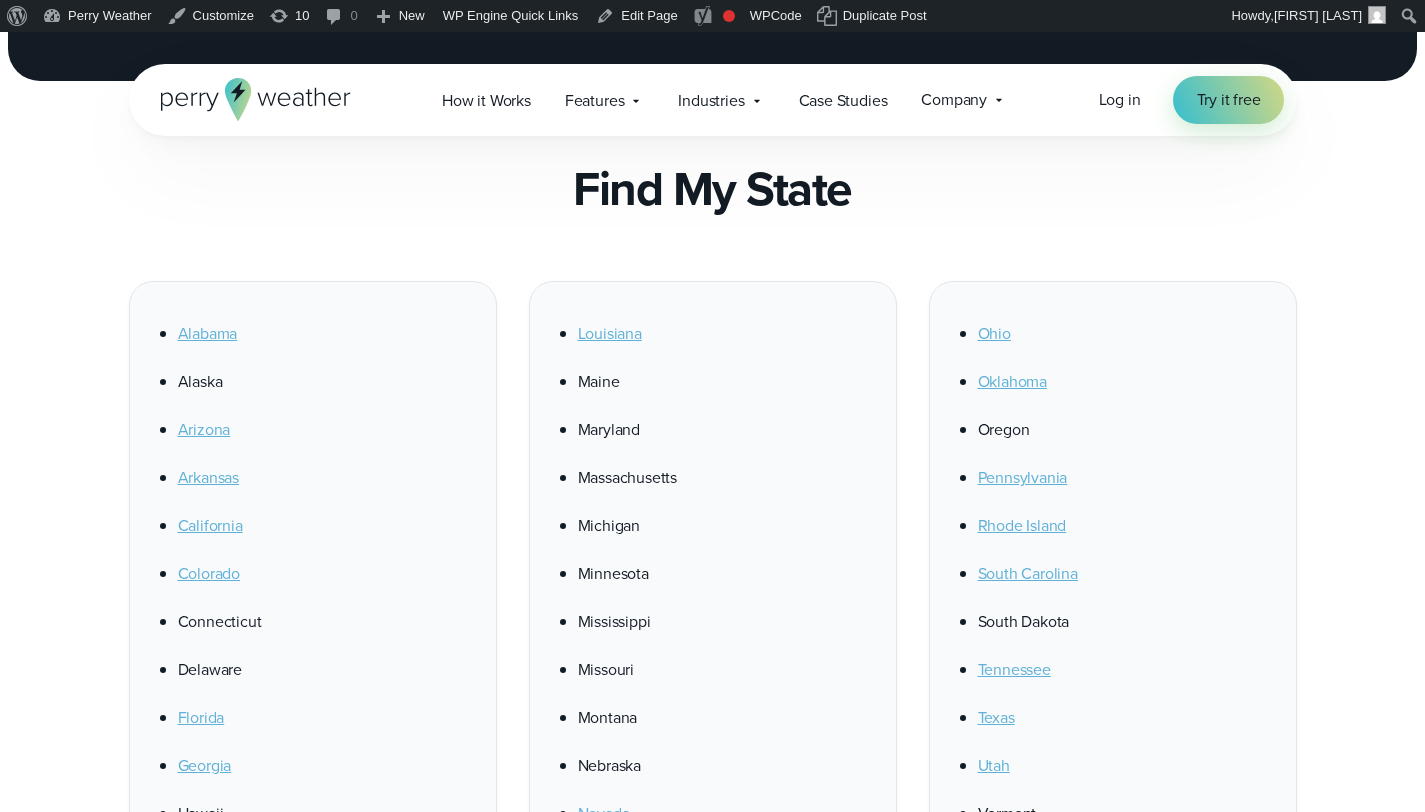 drag, startPoint x: 621, startPoint y: 332, endPoint x: 629, endPoint y: 324, distance: 11.313708 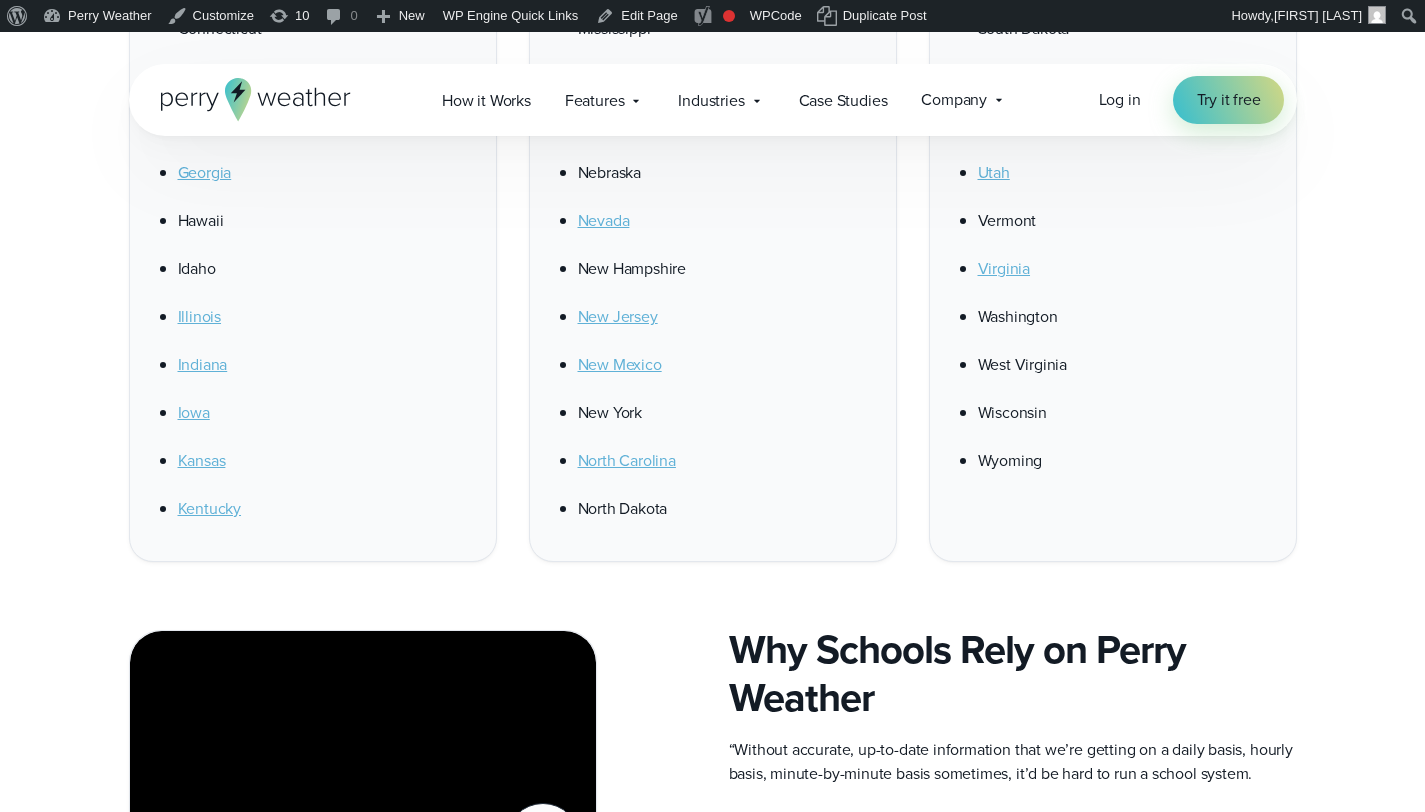 scroll, scrollTop: 1023, scrollLeft: 0, axis: vertical 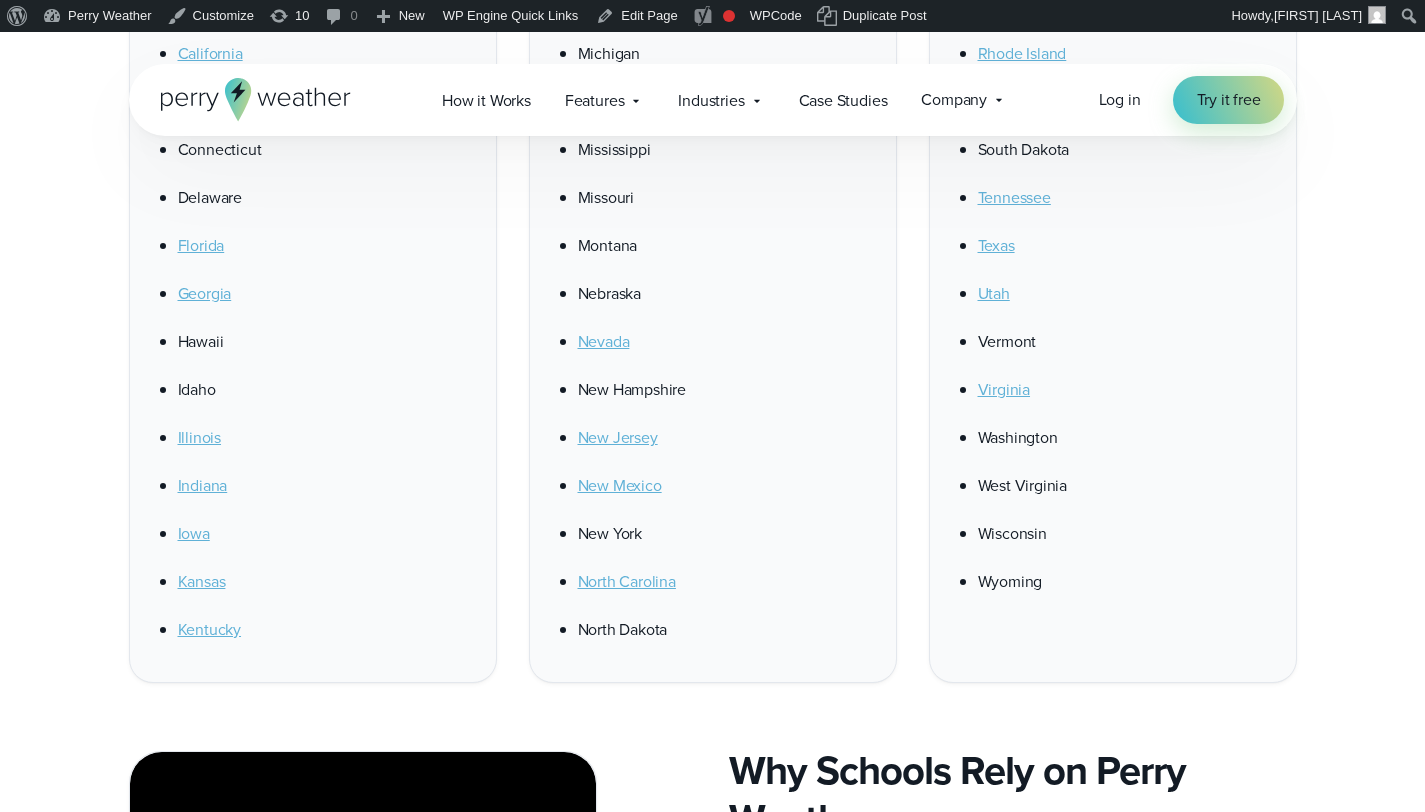 drag, startPoint x: 203, startPoint y: 530, endPoint x: 258, endPoint y: 500, distance: 62.649822 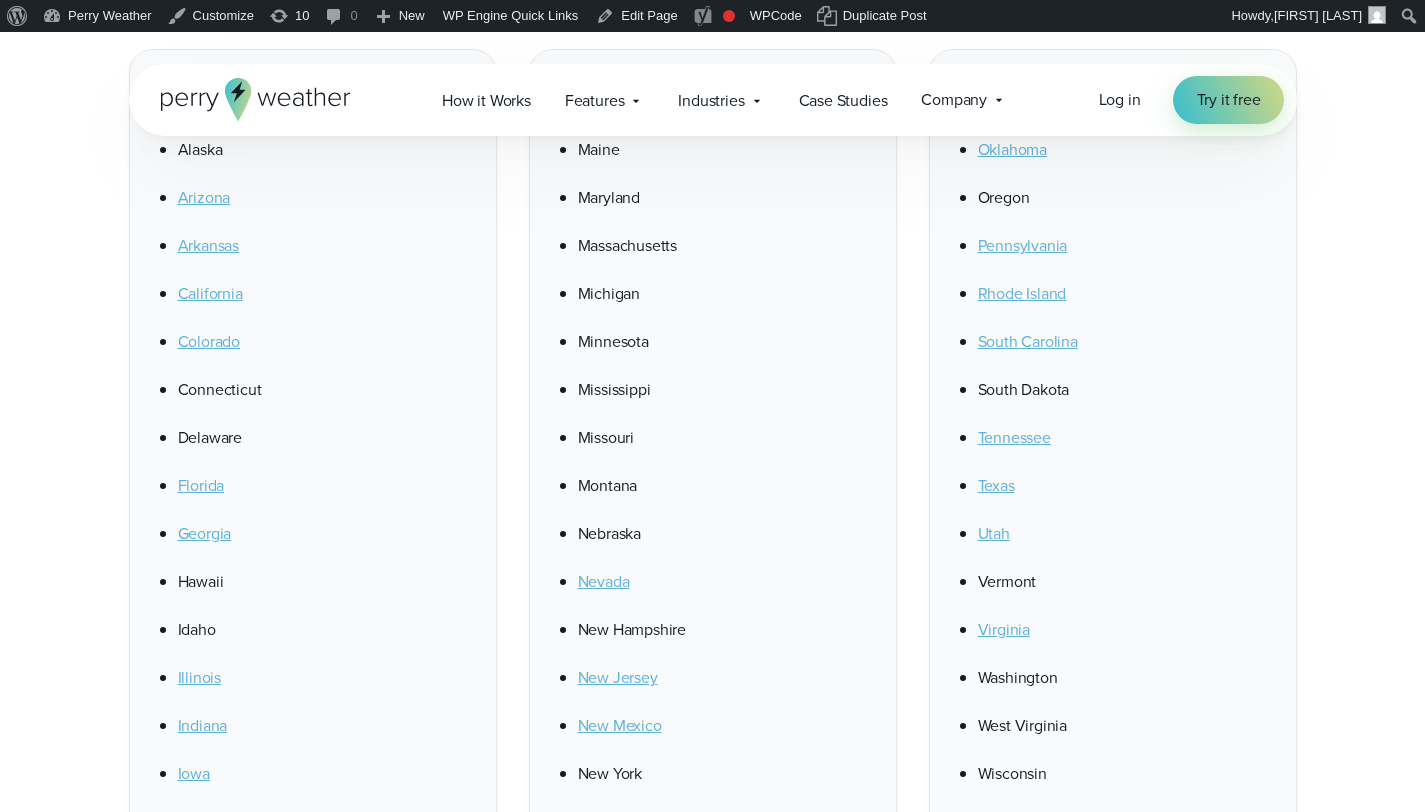 scroll, scrollTop: 423, scrollLeft: 0, axis: vertical 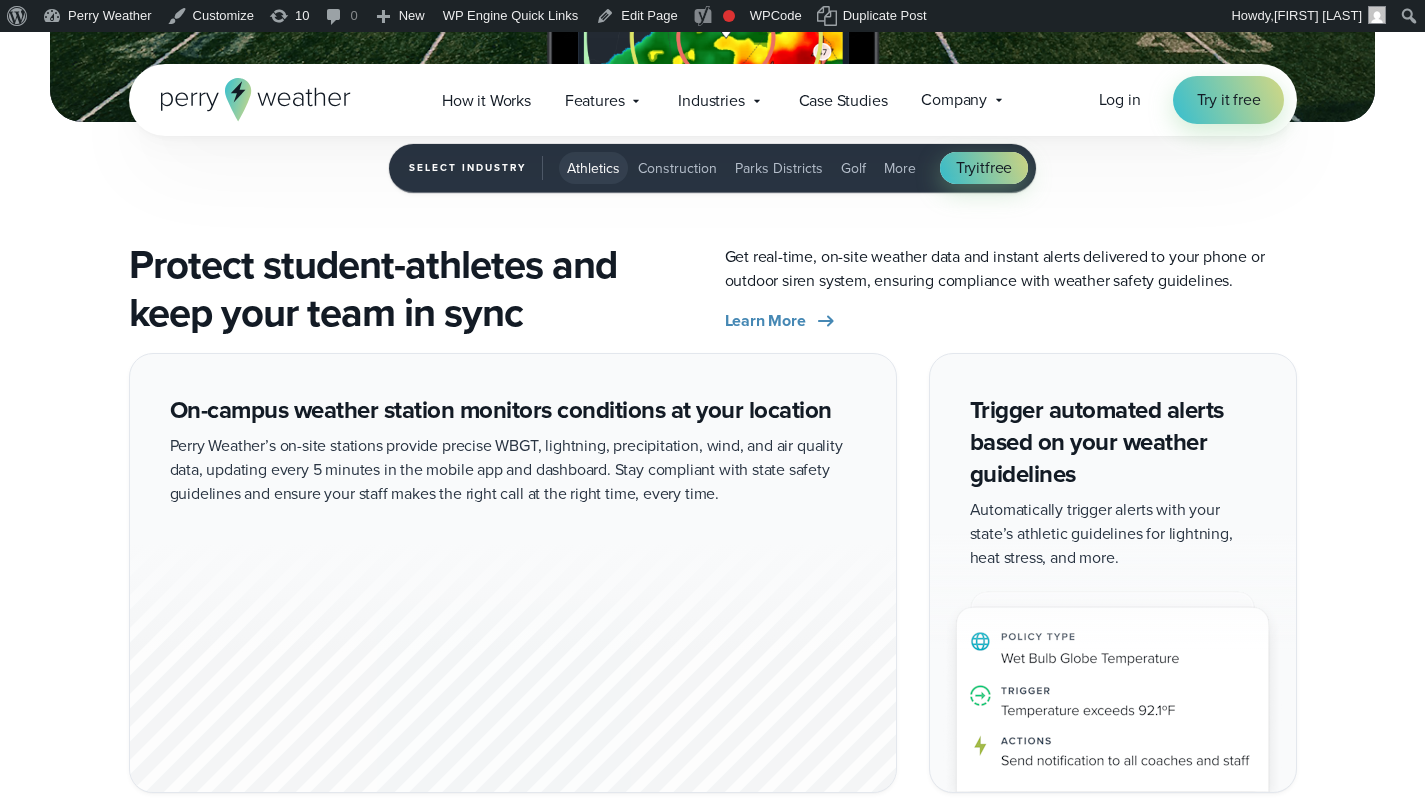click on "Athletics" at bounding box center (593, 168) 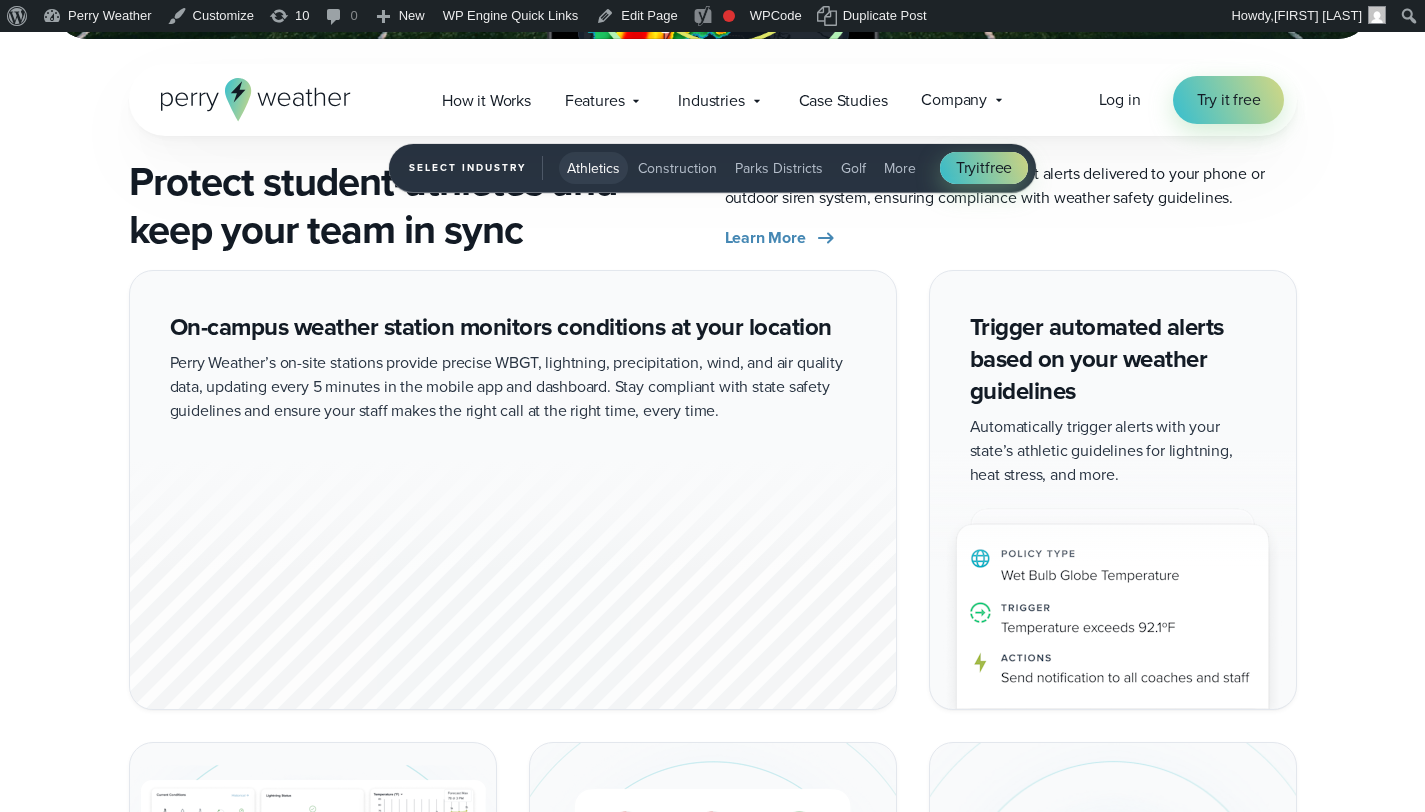 scroll, scrollTop: 3146, scrollLeft: 0, axis: vertical 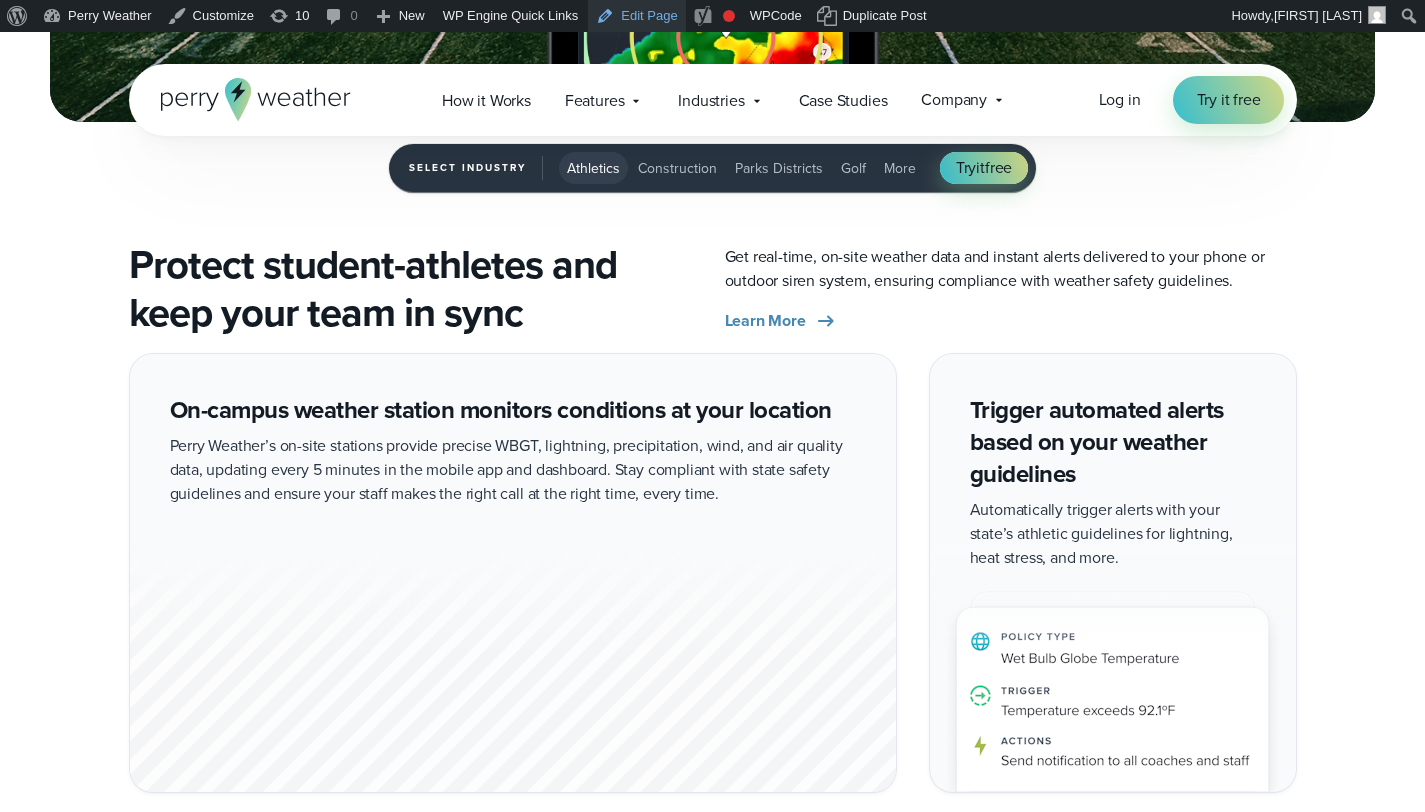 click on "Edit Page" at bounding box center [636, 16] 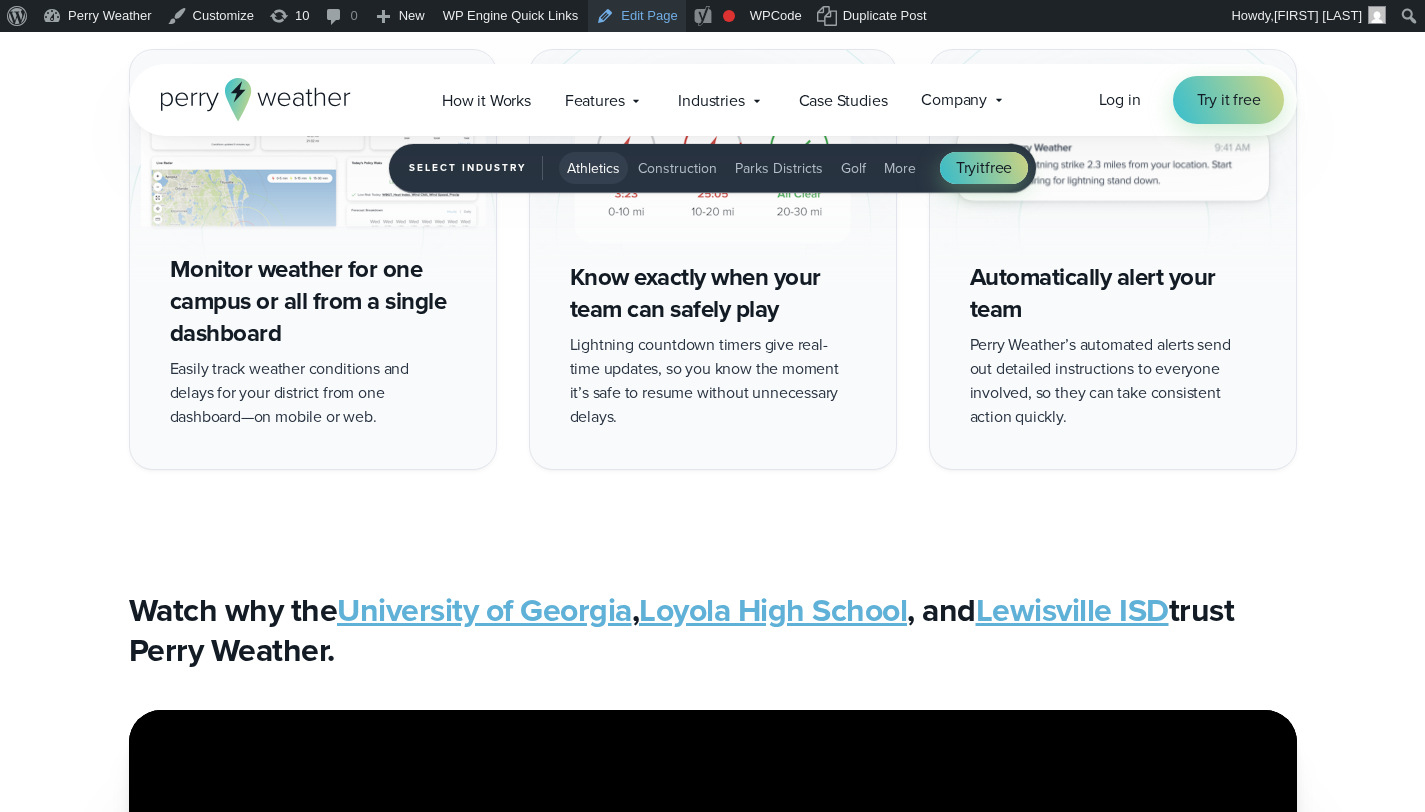 scroll, scrollTop: 3808, scrollLeft: 0, axis: vertical 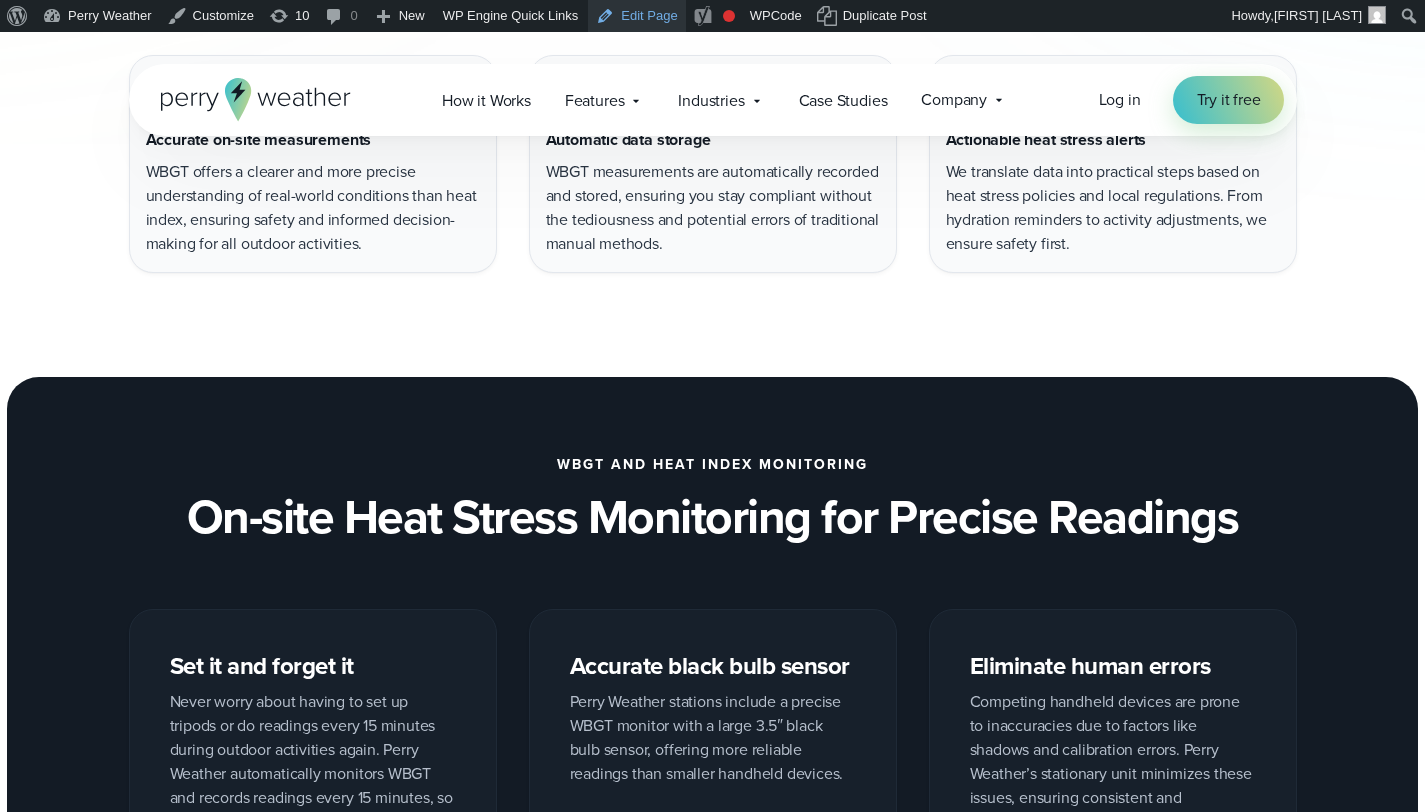 click on "Edit Page" at bounding box center (636, 16) 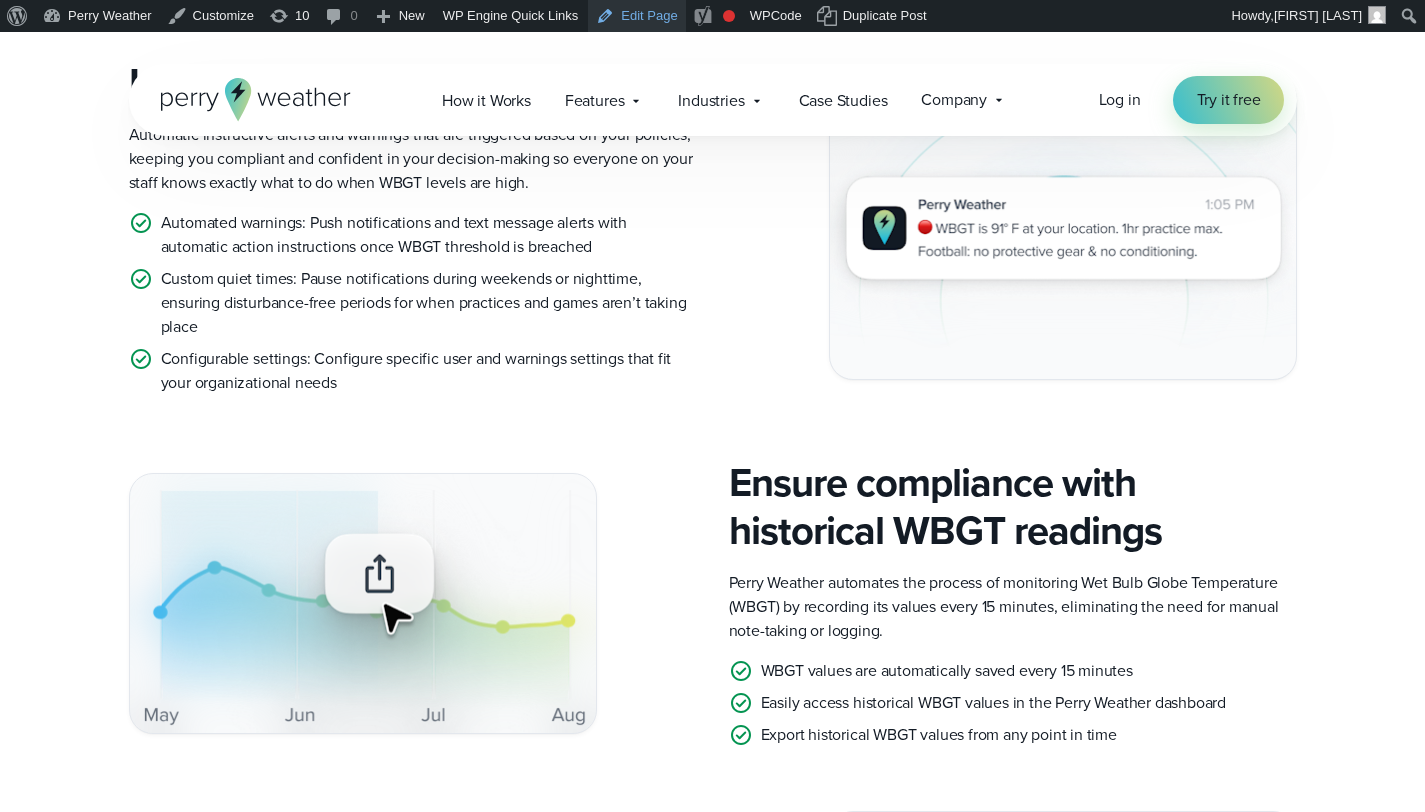 scroll, scrollTop: 2652, scrollLeft: 0, axis: vertical 